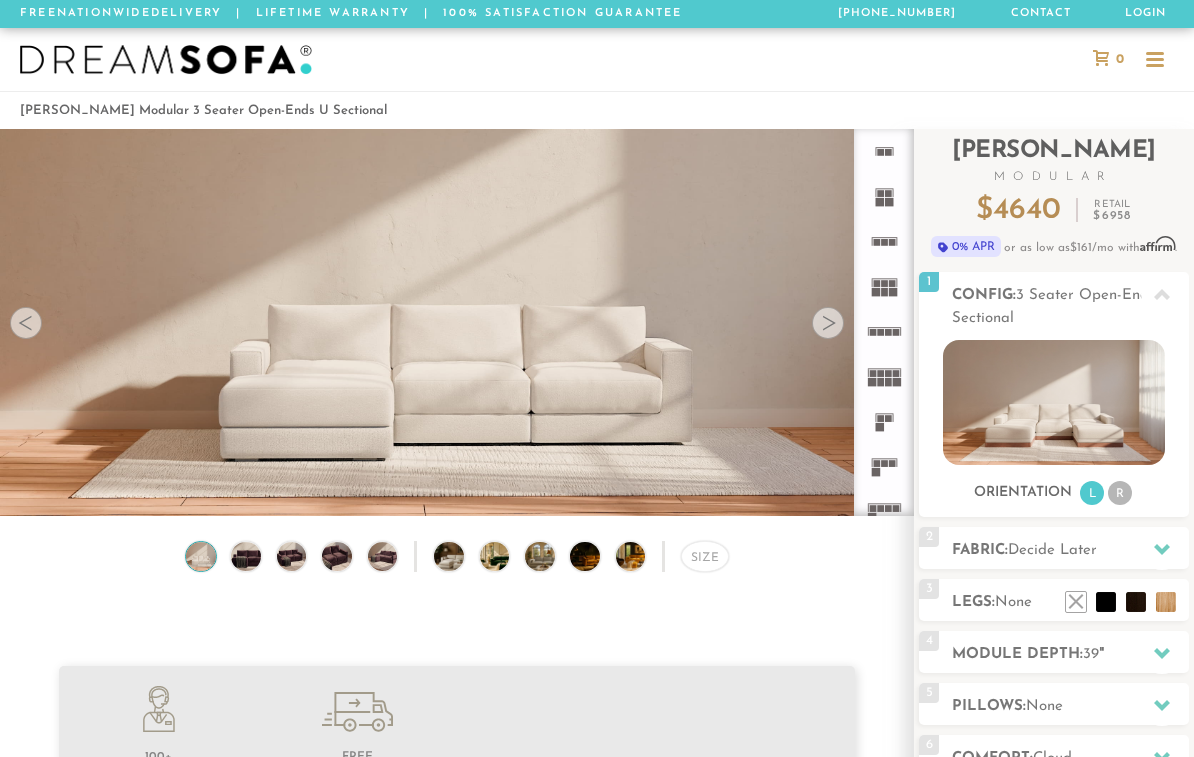 scroll, scrollTop: 0, scrollLeft: 0, axis: both 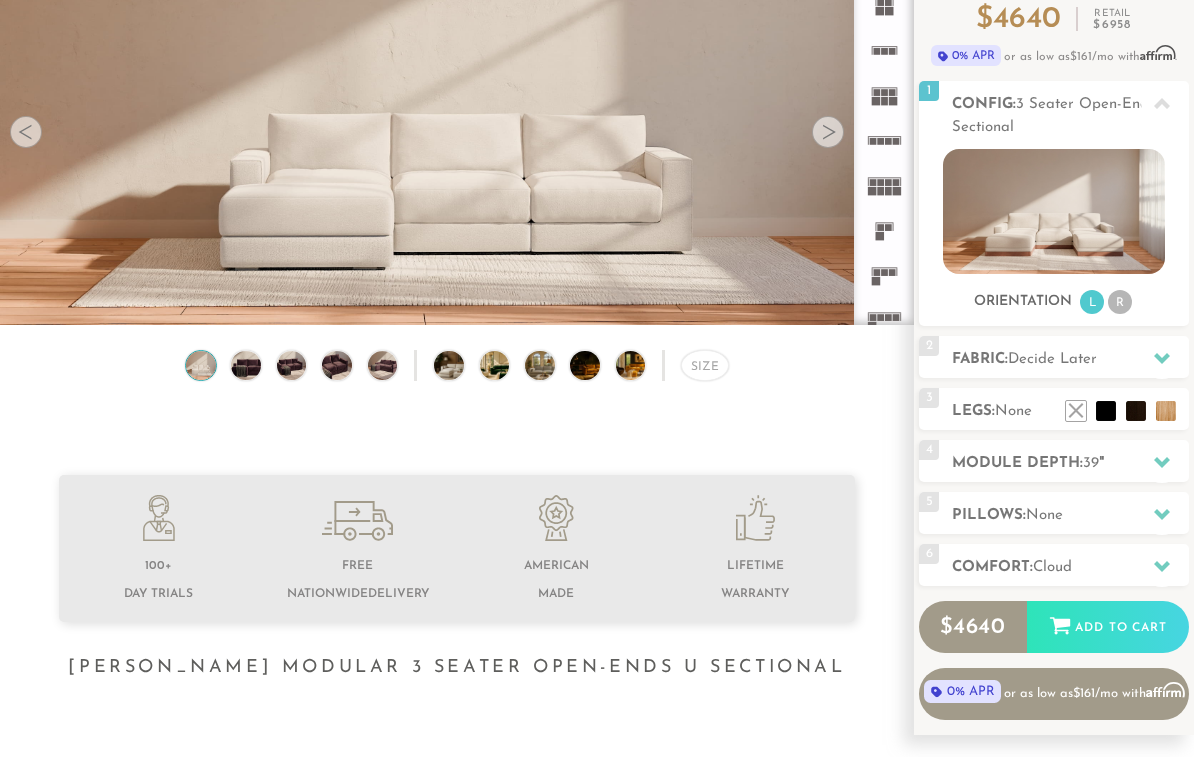 click on "Fabric:  Decide Later" at bounding box center [1070, 359] 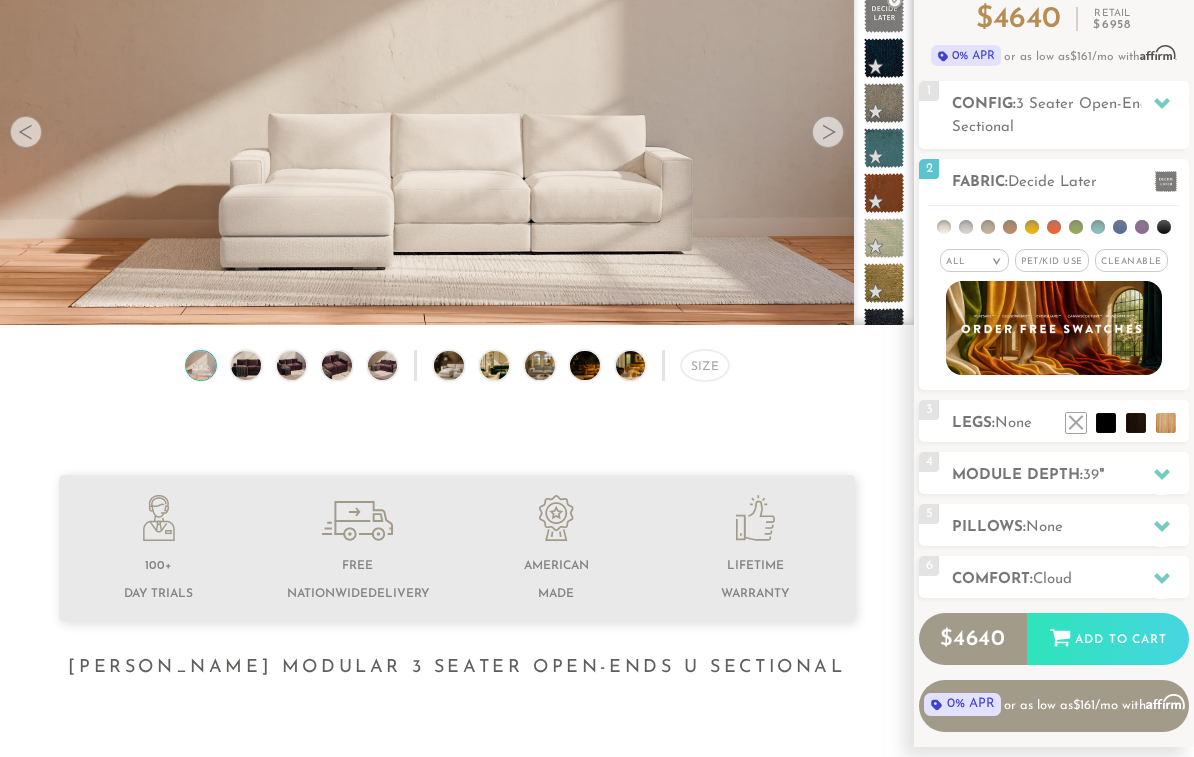 click on "Cleanable x" at bounding box center [1131, 260] 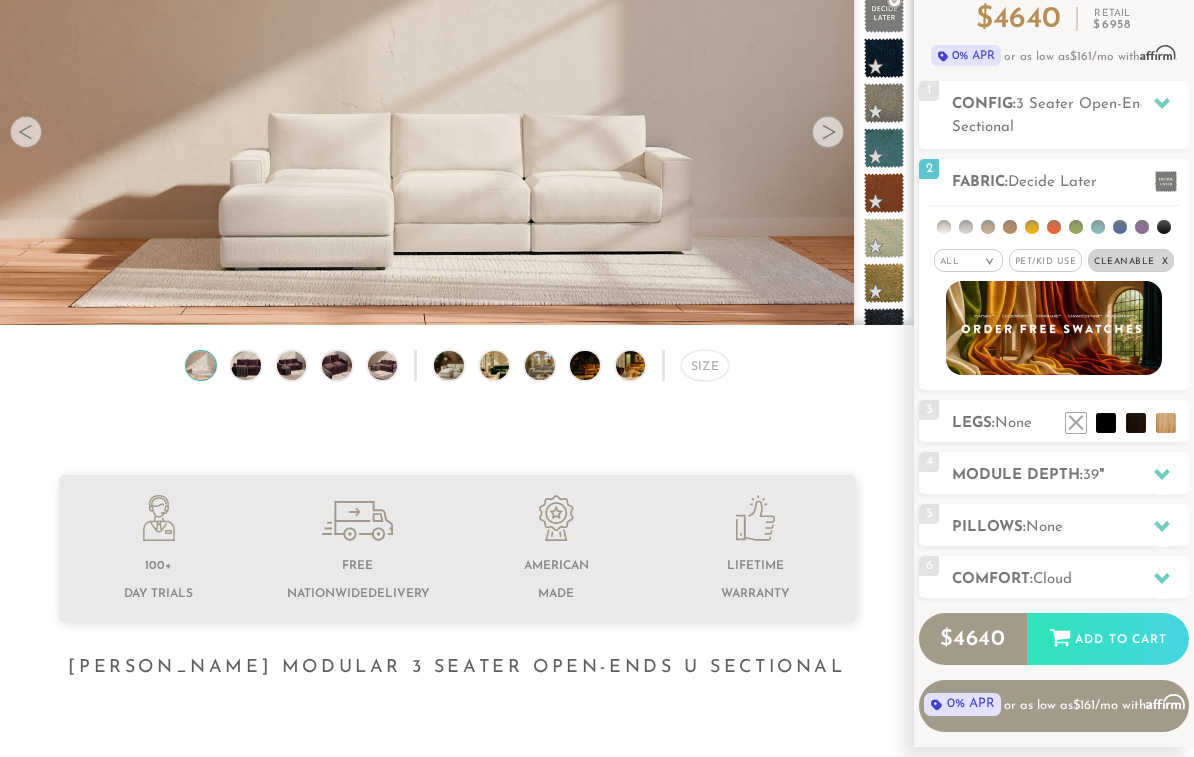 click on "All >" at bounding box center (968, 260) 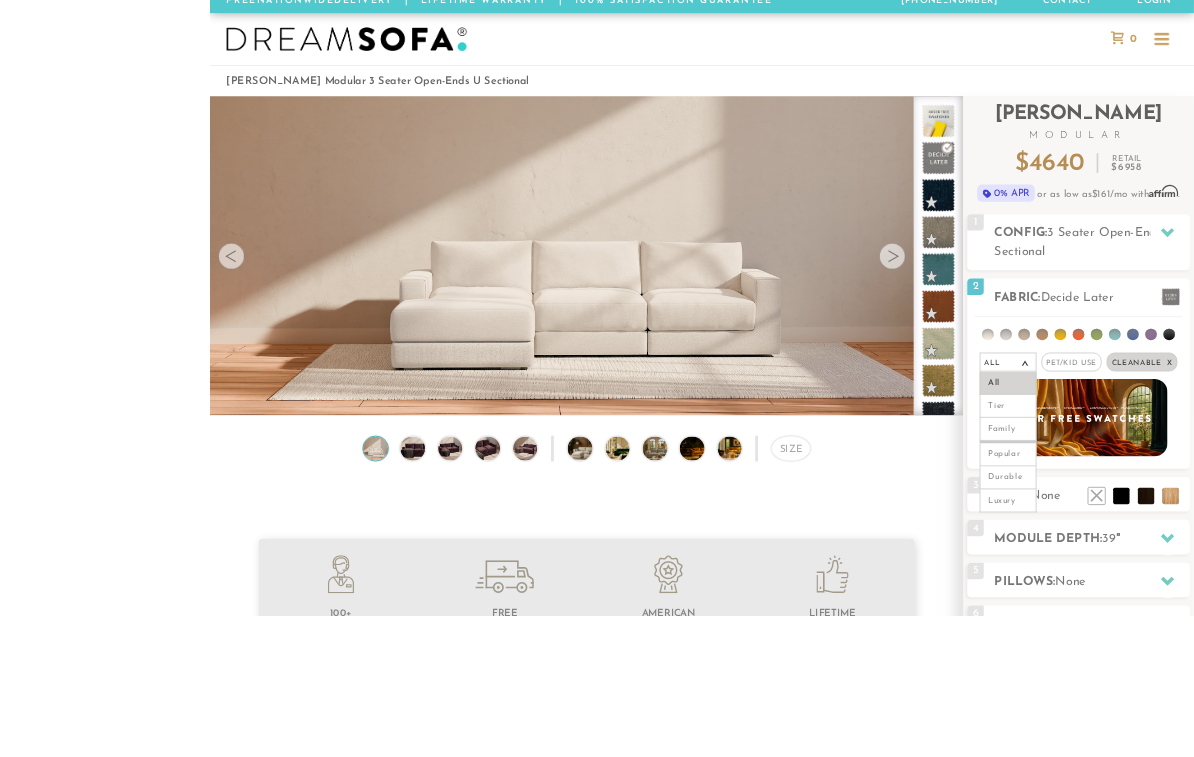 scroll, scrollTop: 167, scrollLeft: 0, axis: vertical 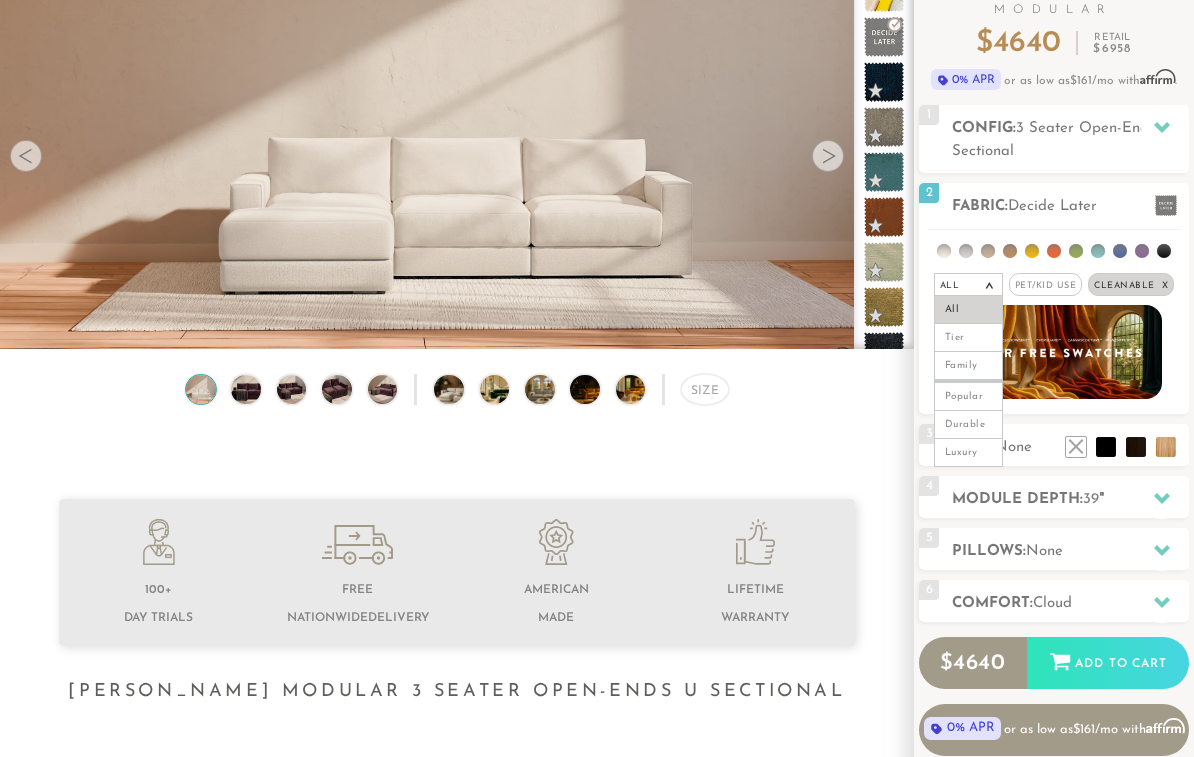 click on "All" at bounding box center (968, 310) 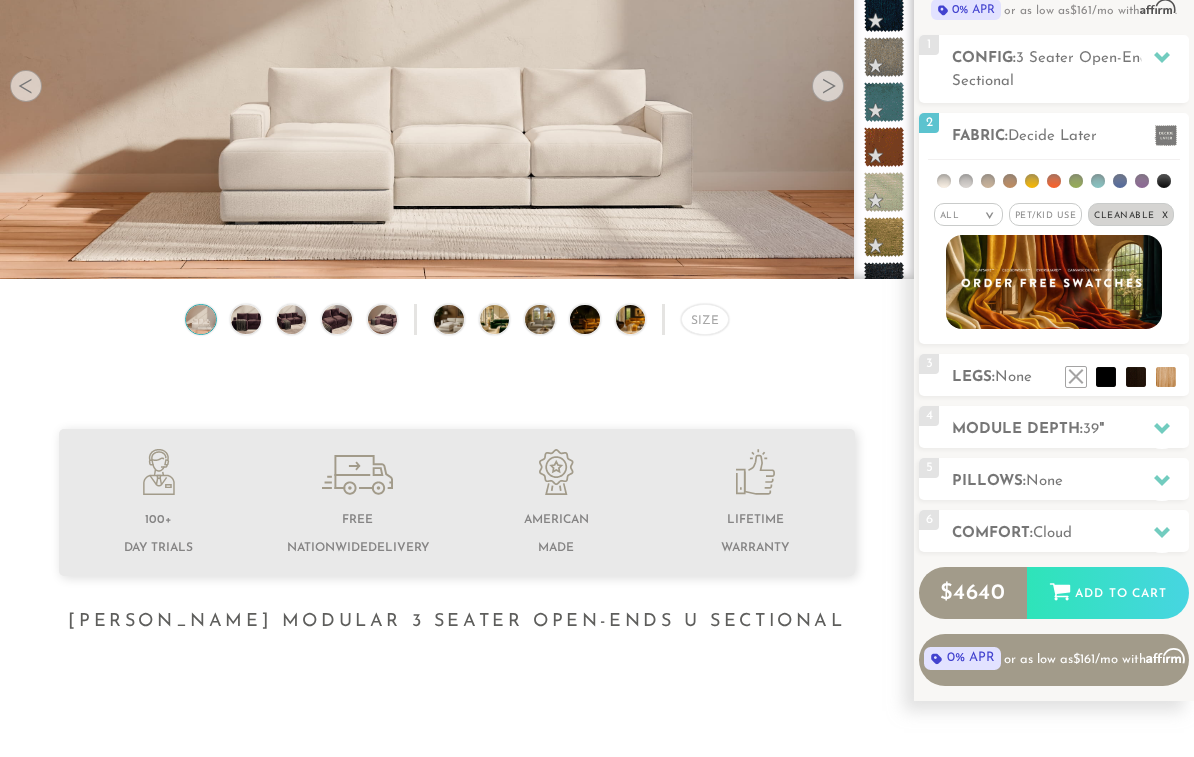 scroll, scrollTop: 249, scrollLeft: 0, axis: vertical 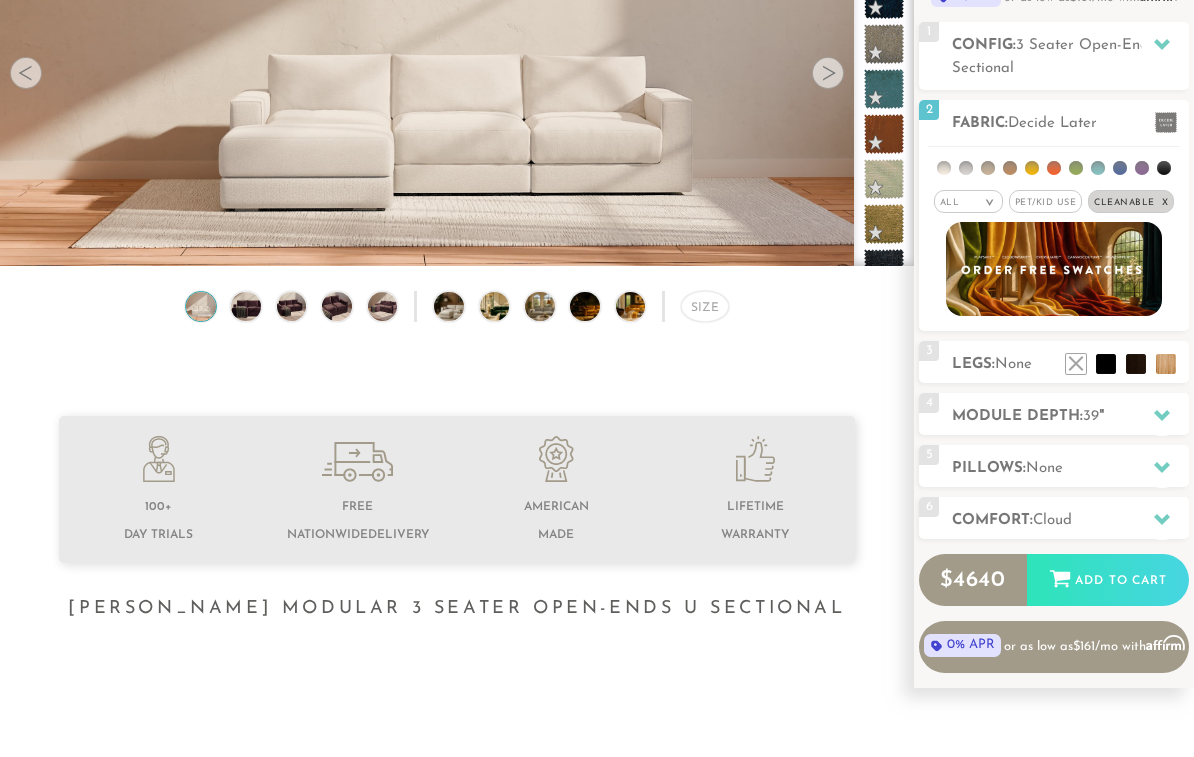 click on "Comfort:  the  Cloud" at bounding box center (1070, 521) 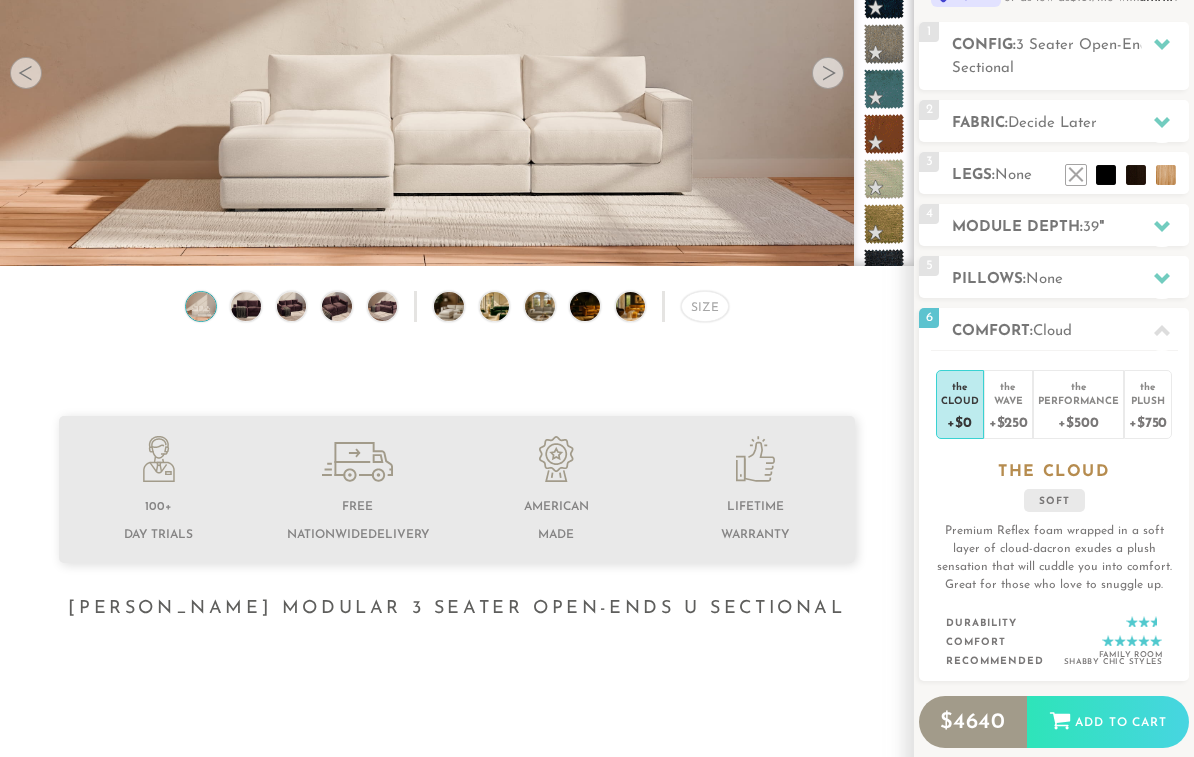 scroll, scrollTop: 266, scrollLeft: 0, axis: vertical 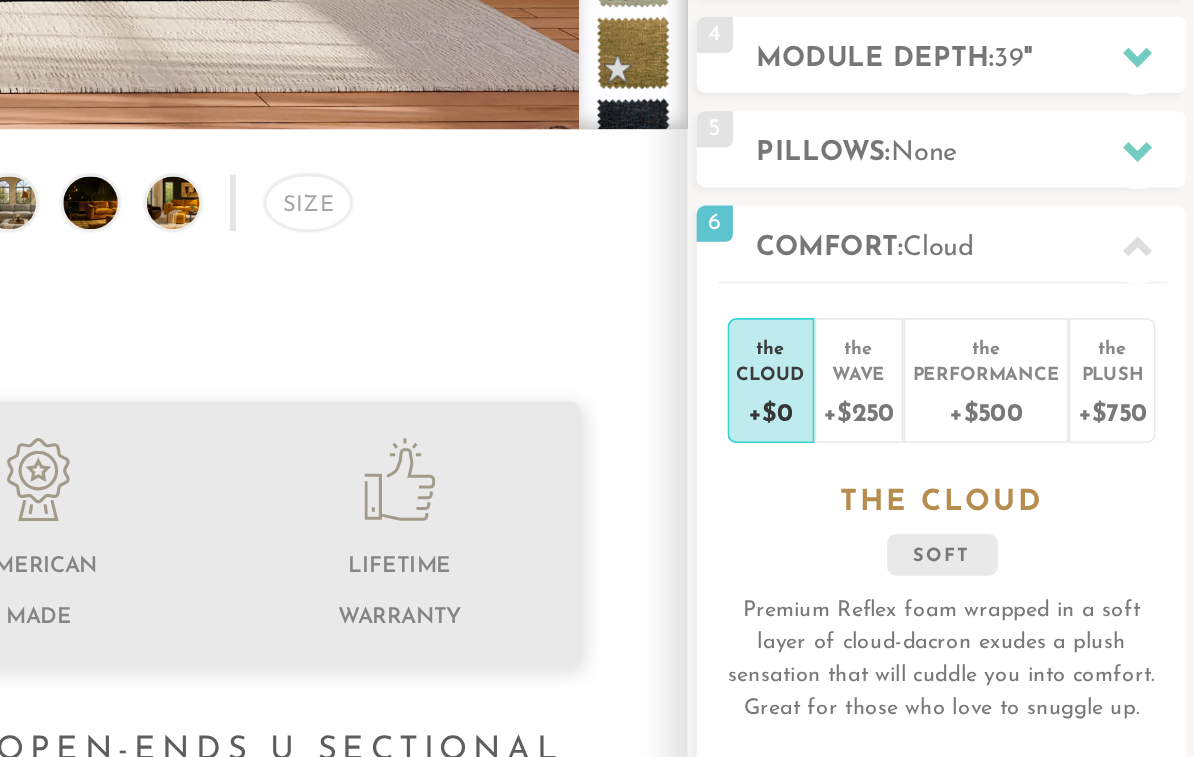 click on "Wave" at bounding box center [1008, 384] 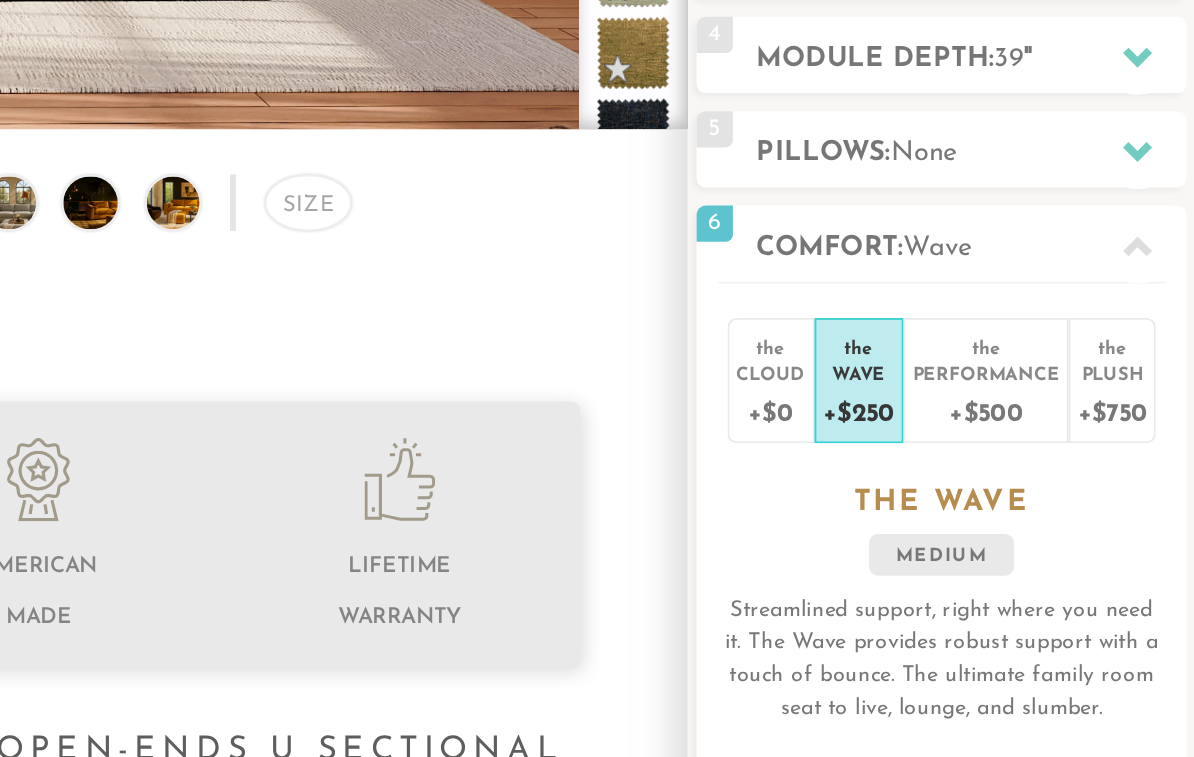 click on "+$500" at bounding box center (1078, 405) 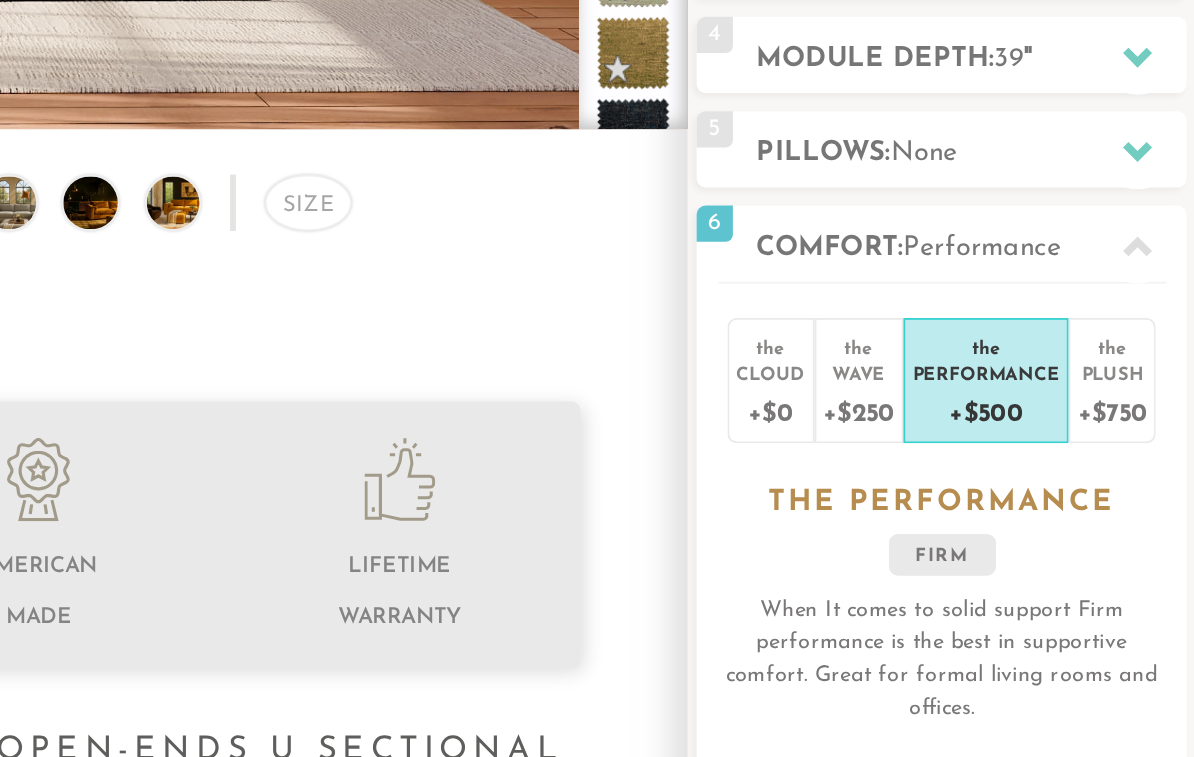 click on "+$750" at bounding box center [1148, 405] 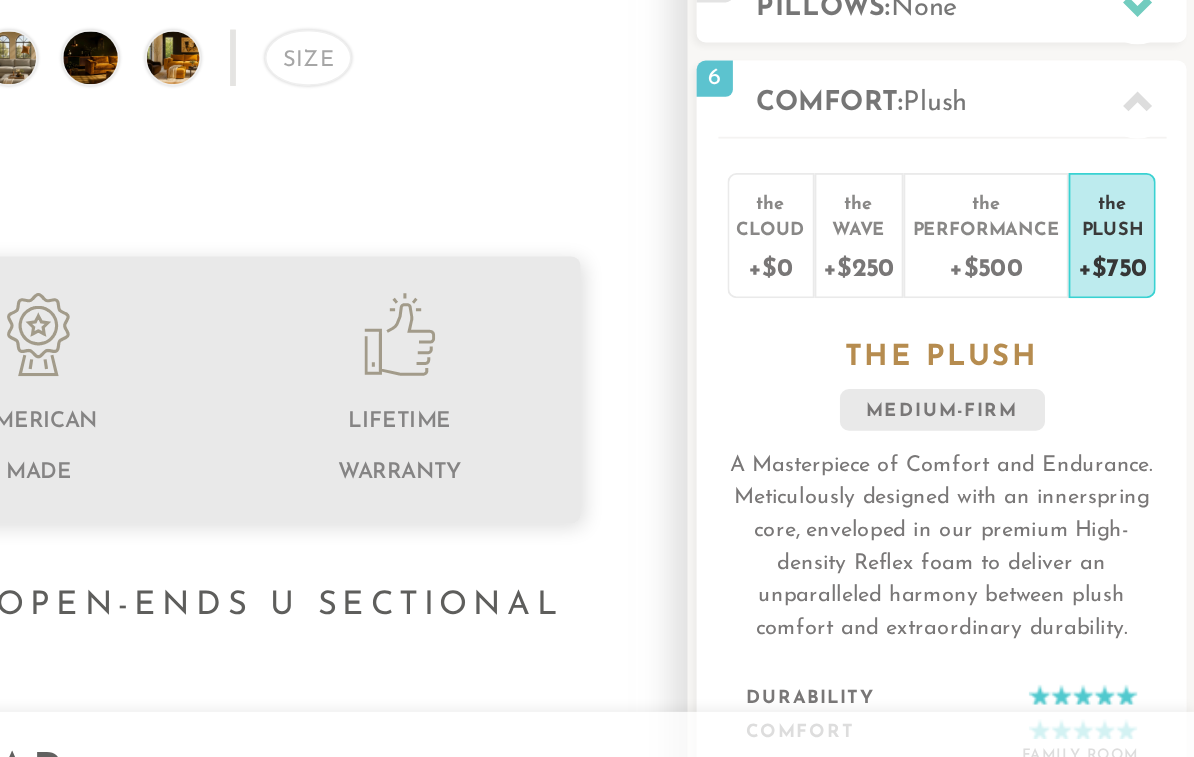 click on "+$500" at bounding box center [1078, 405] 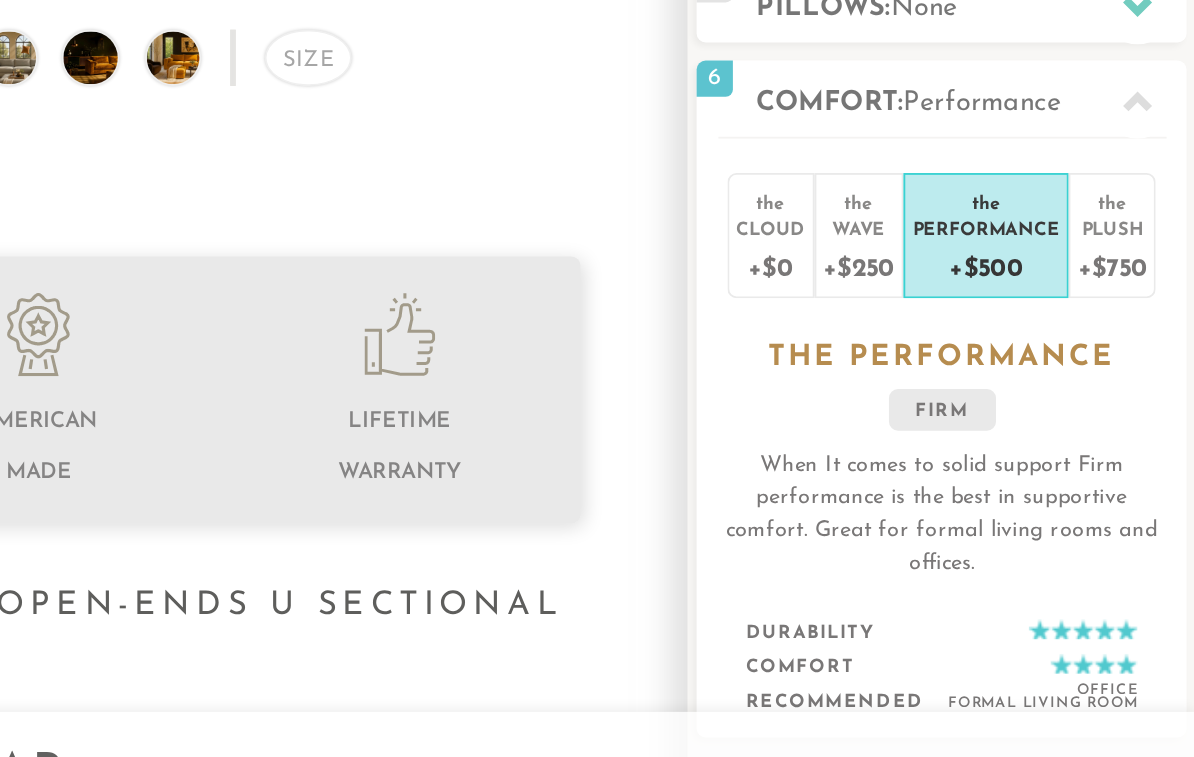 click on "+$250" at bounding box center [1008, 405] 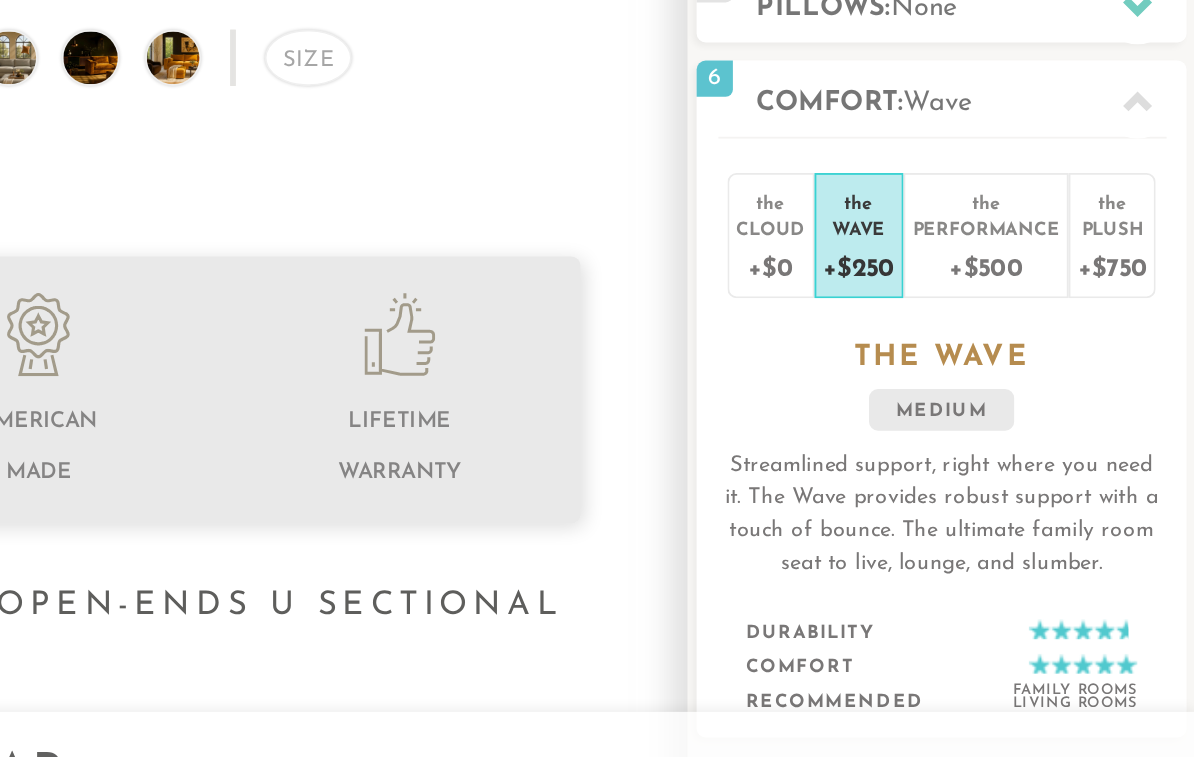 click on "+$0" at bounding box center [960, 405] 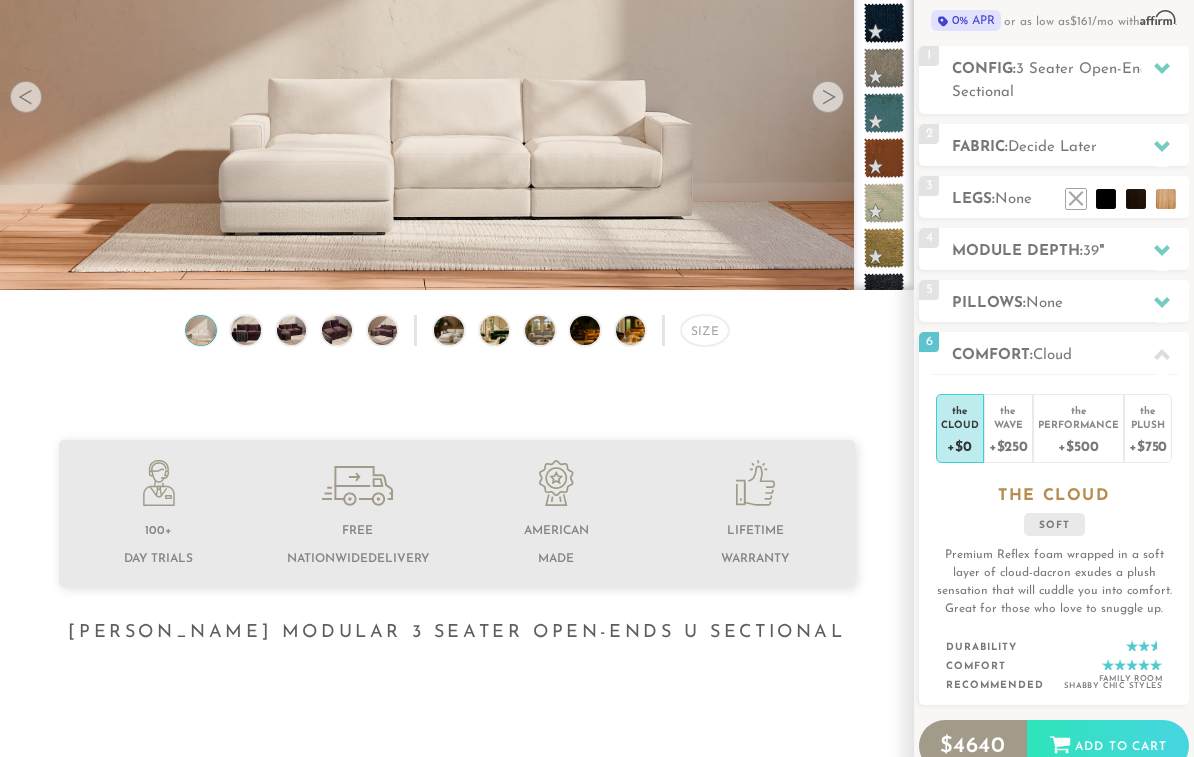 scroll, scrollTop: 226, scrollLeft: 0, axis: vertical 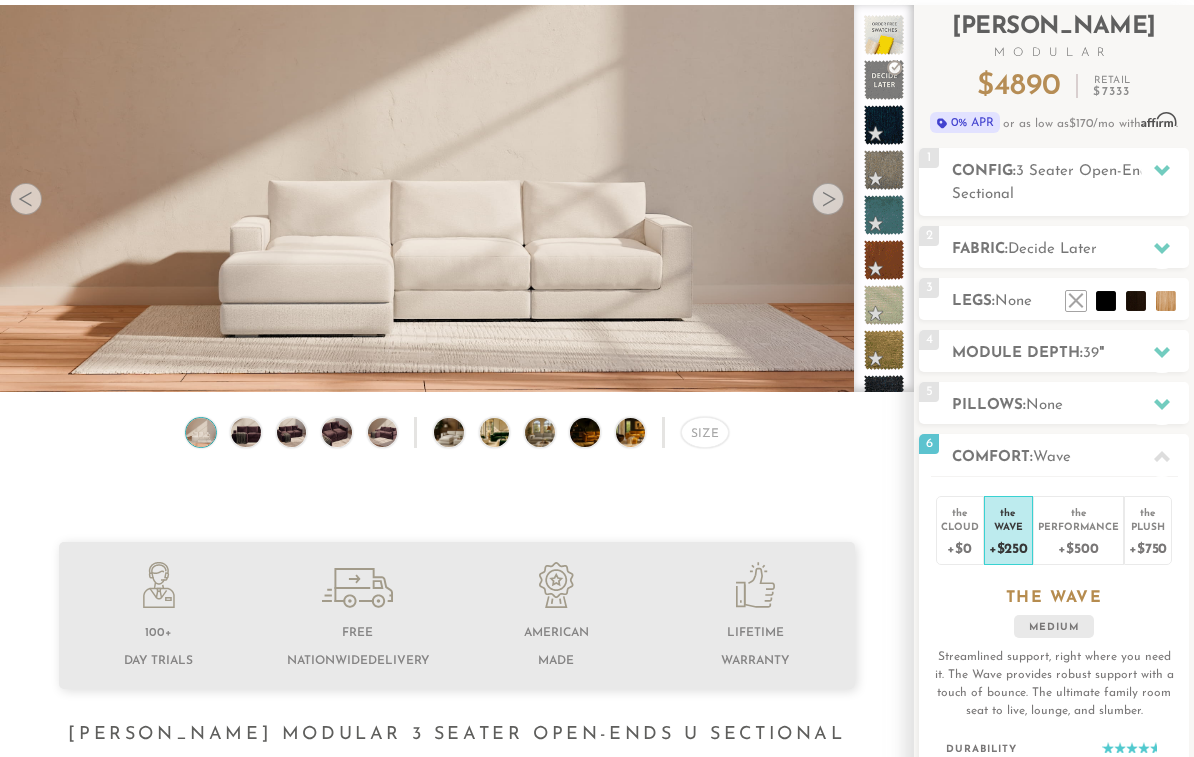 click at bounding box center [246, 434] 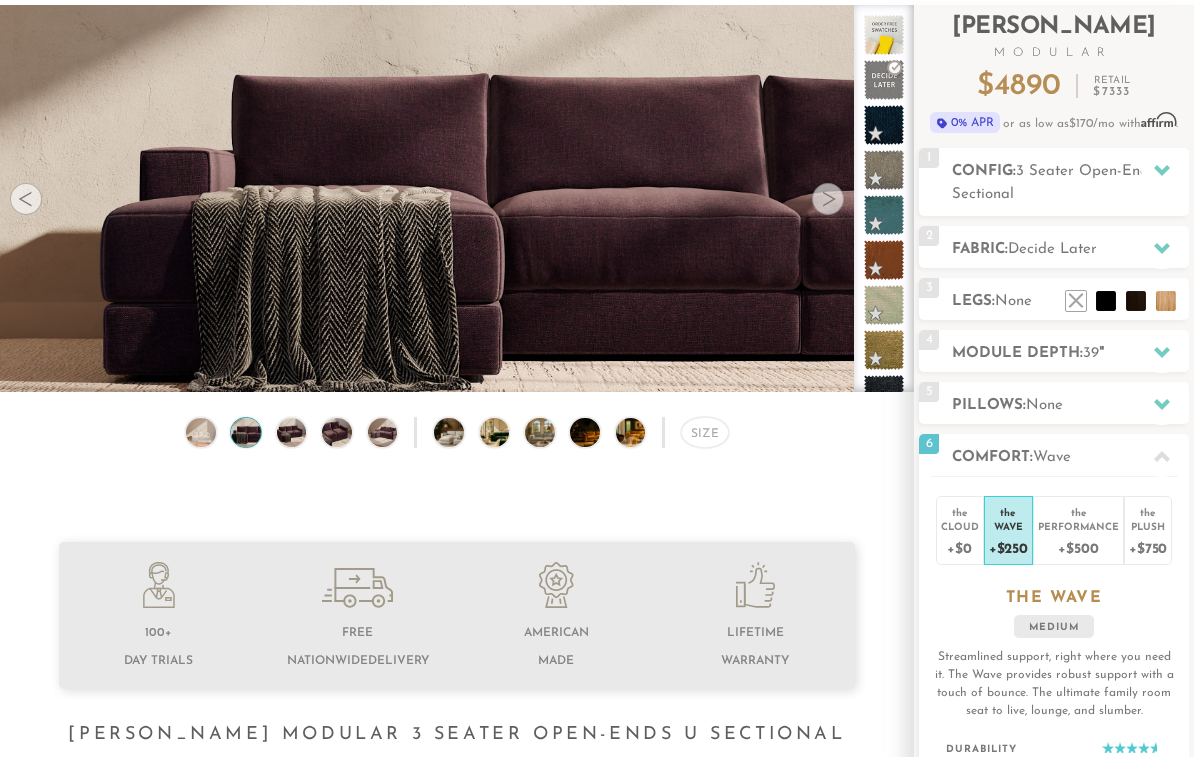 click at bounding box center (292, 433) 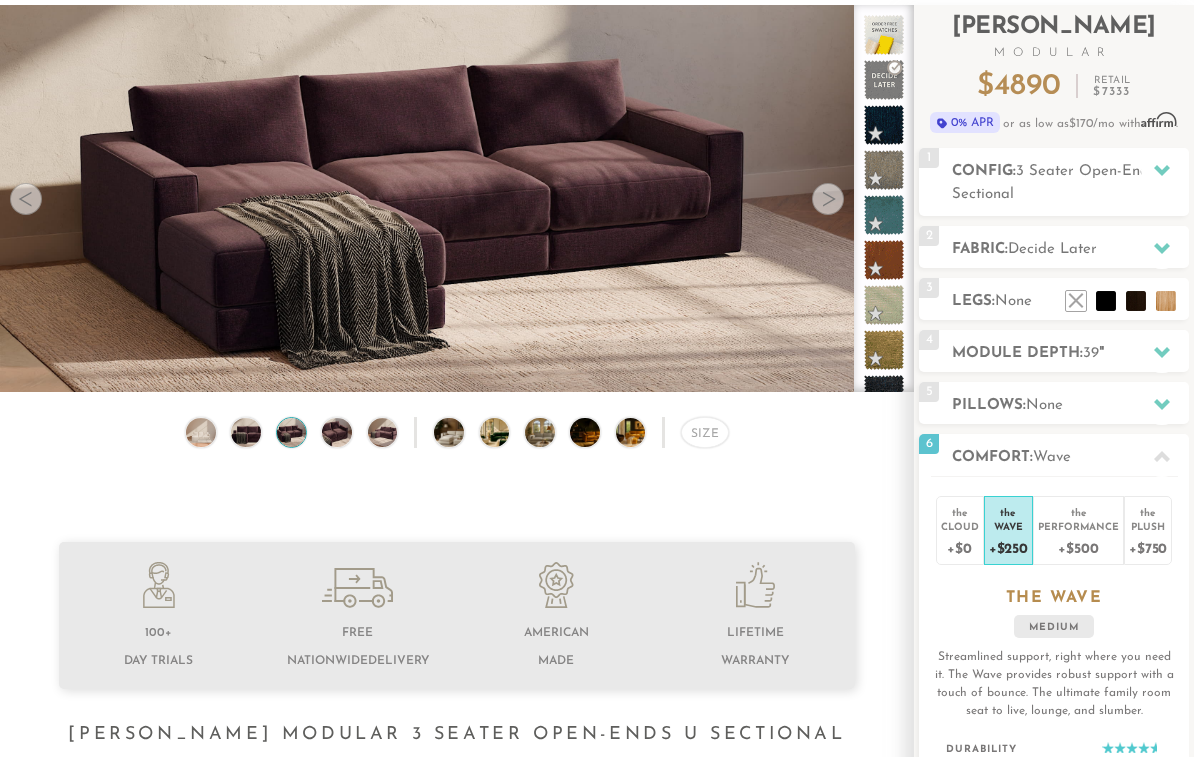 click at bounding box center (337, 433) 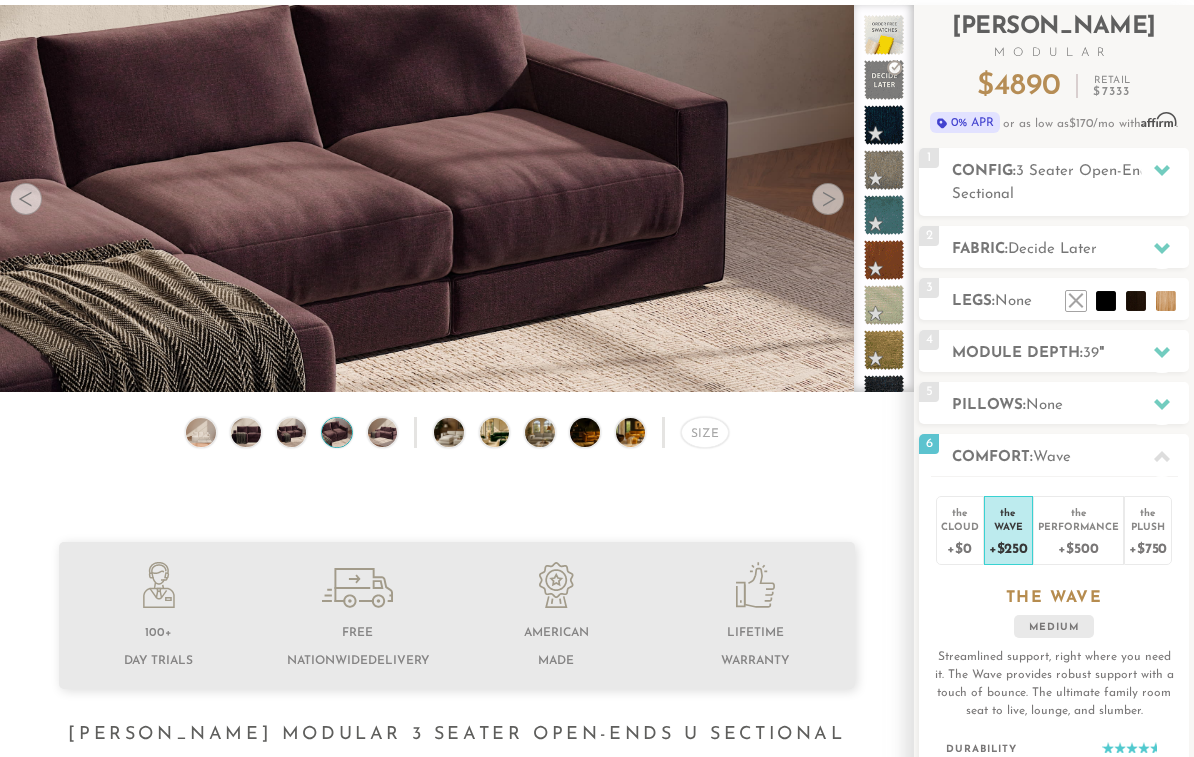click at bounding box center [383, 433] 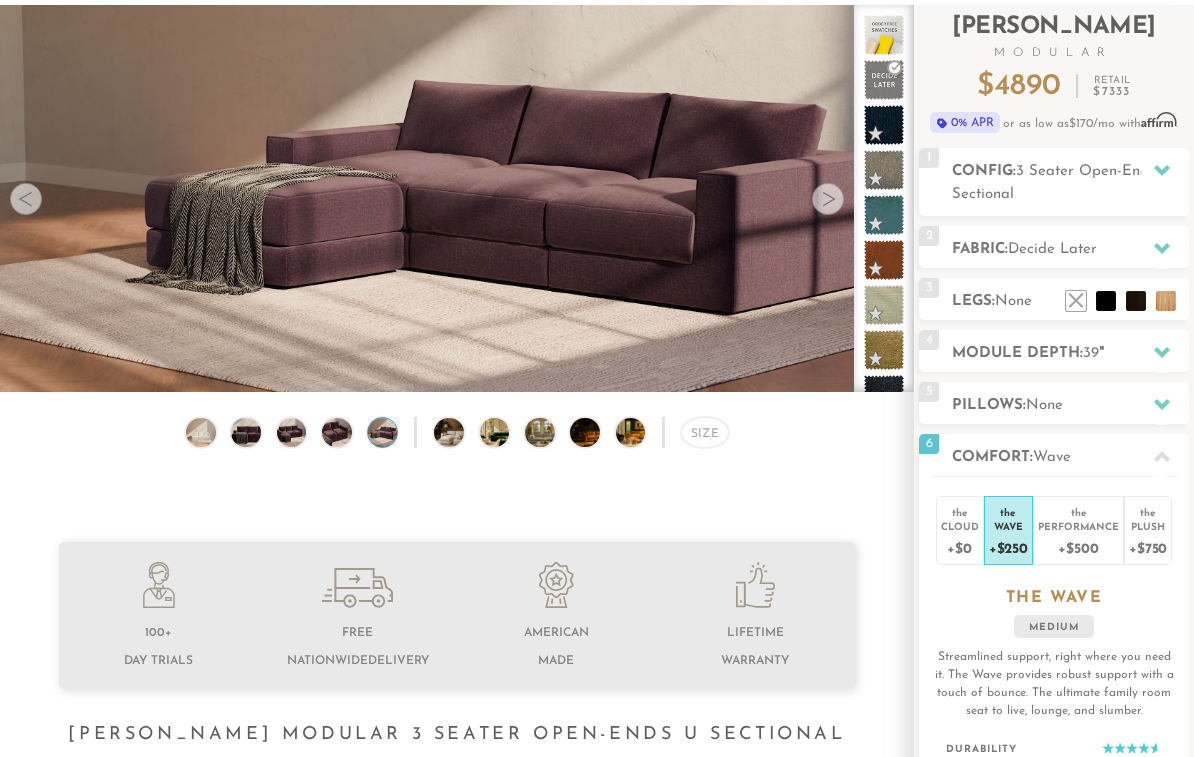 click at bounding box center [460, 433] 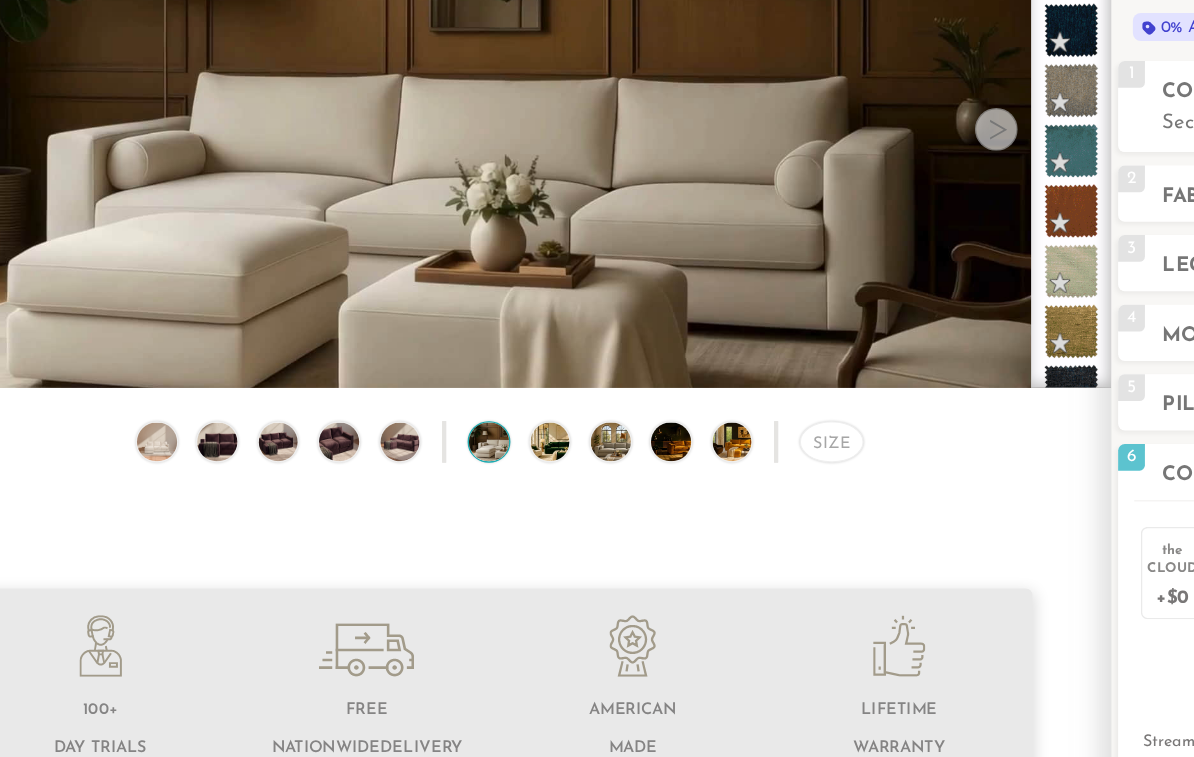 click at bounding box center [506, 422] 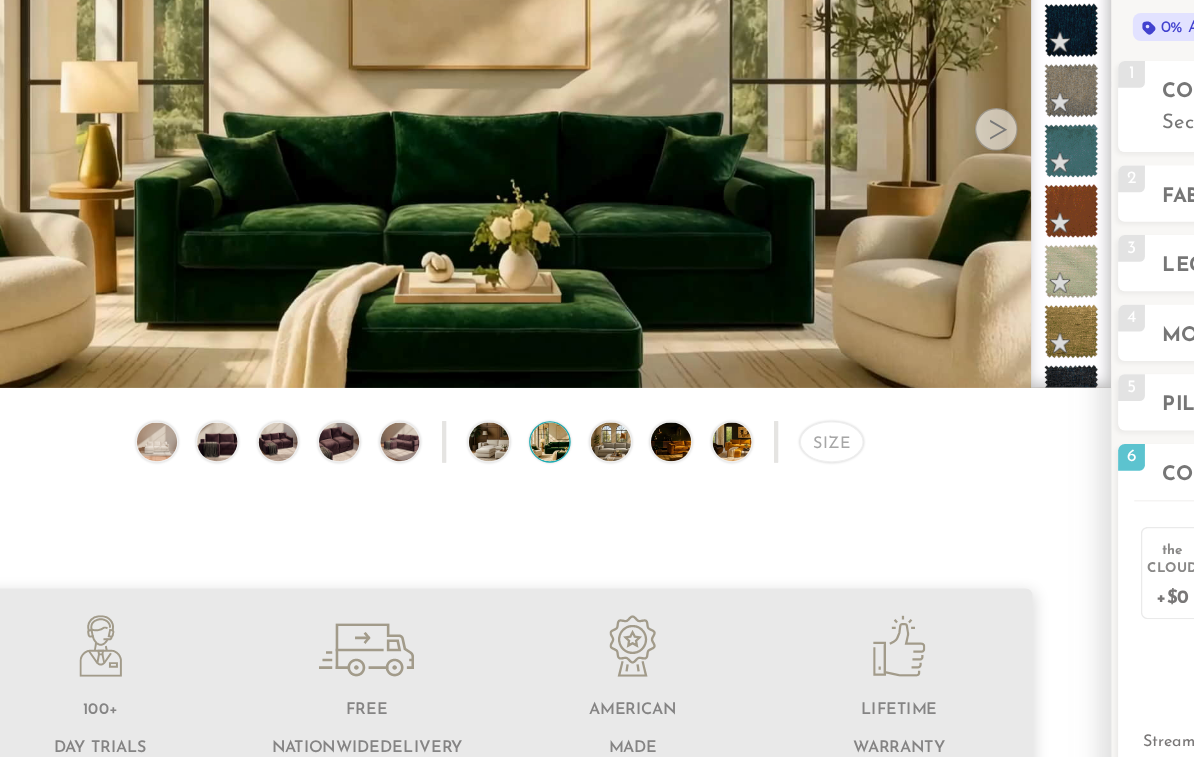 click at bounding box center (551, 422) 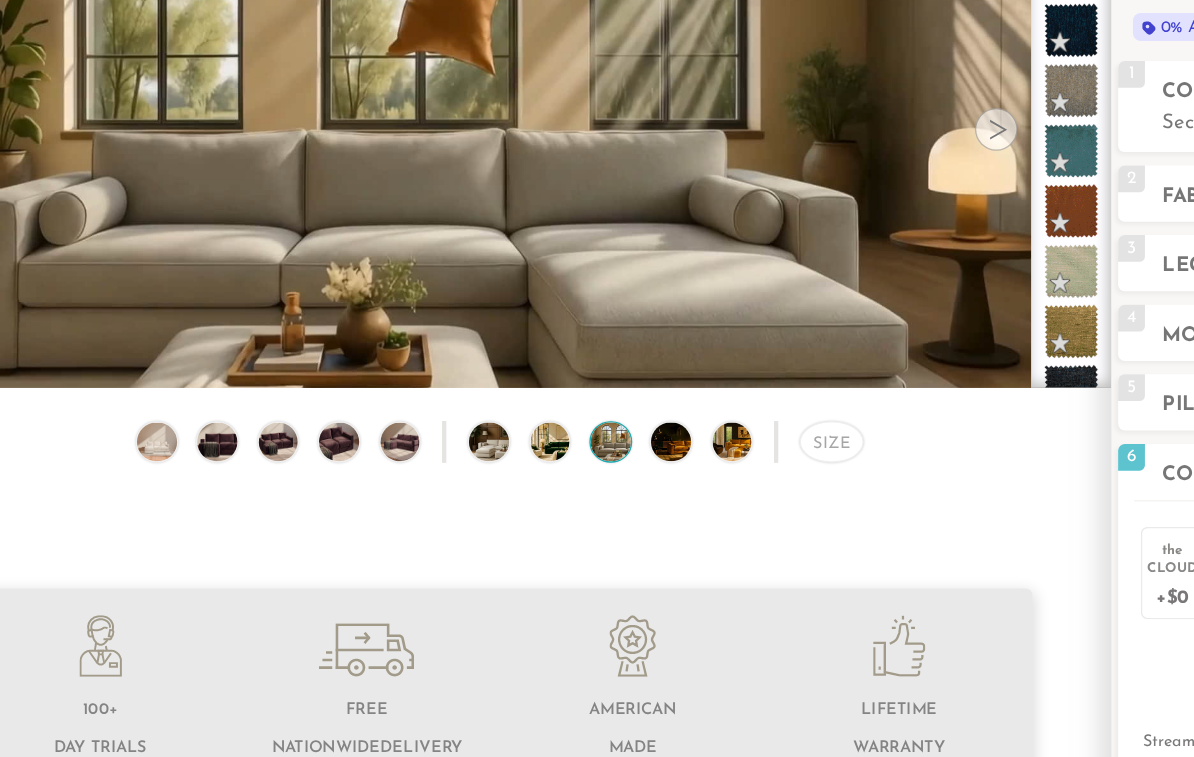 click at bounding box center (596, 422) 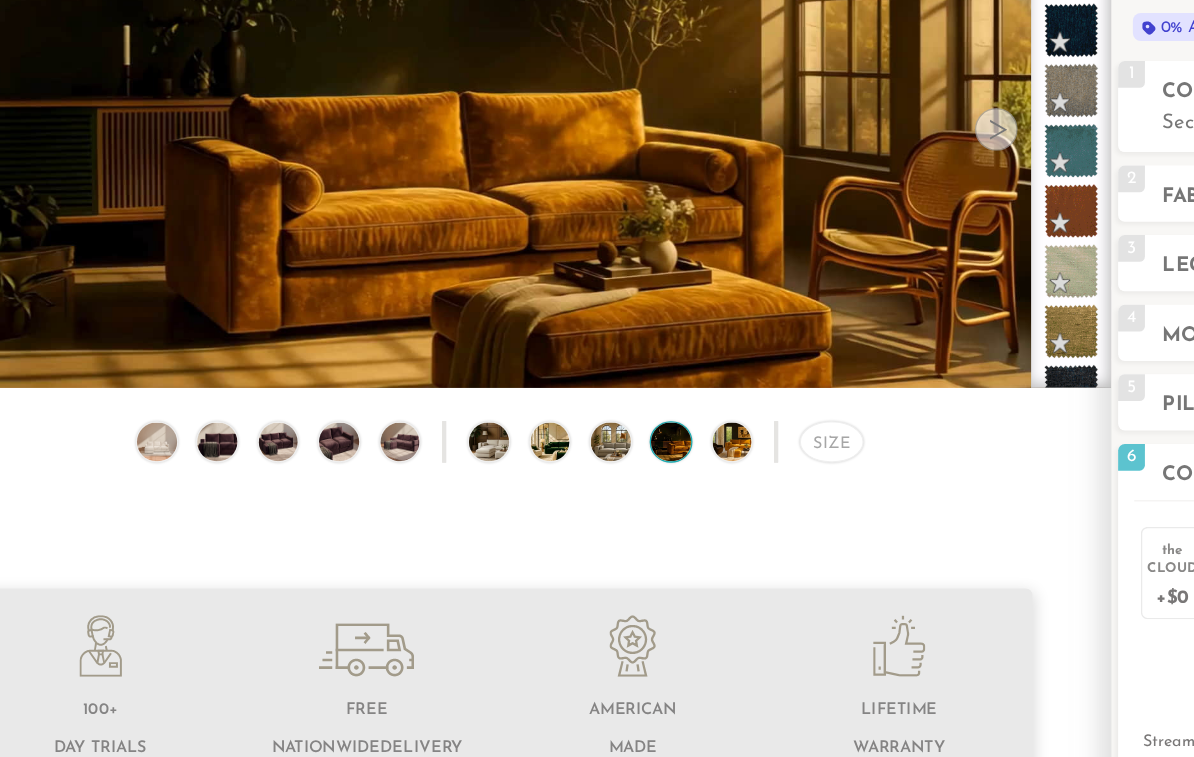 click at bounding box center (551, 422) 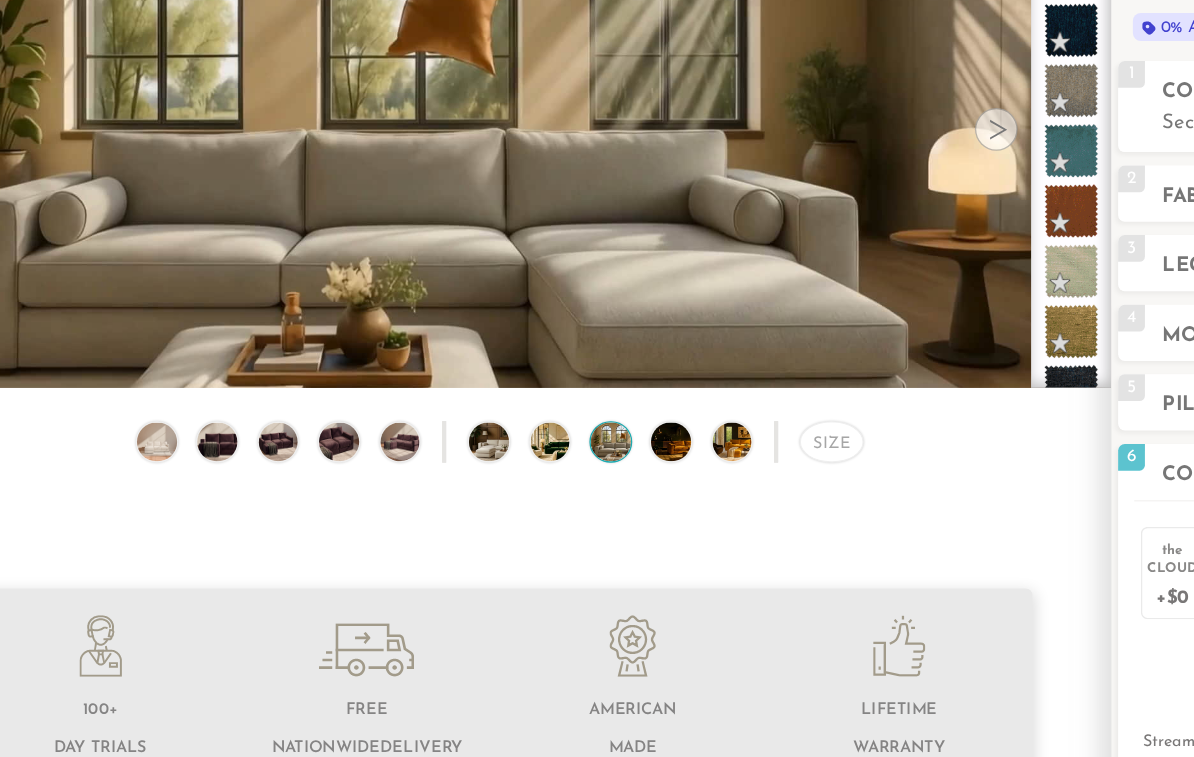 click at bounding box center (596, 422) 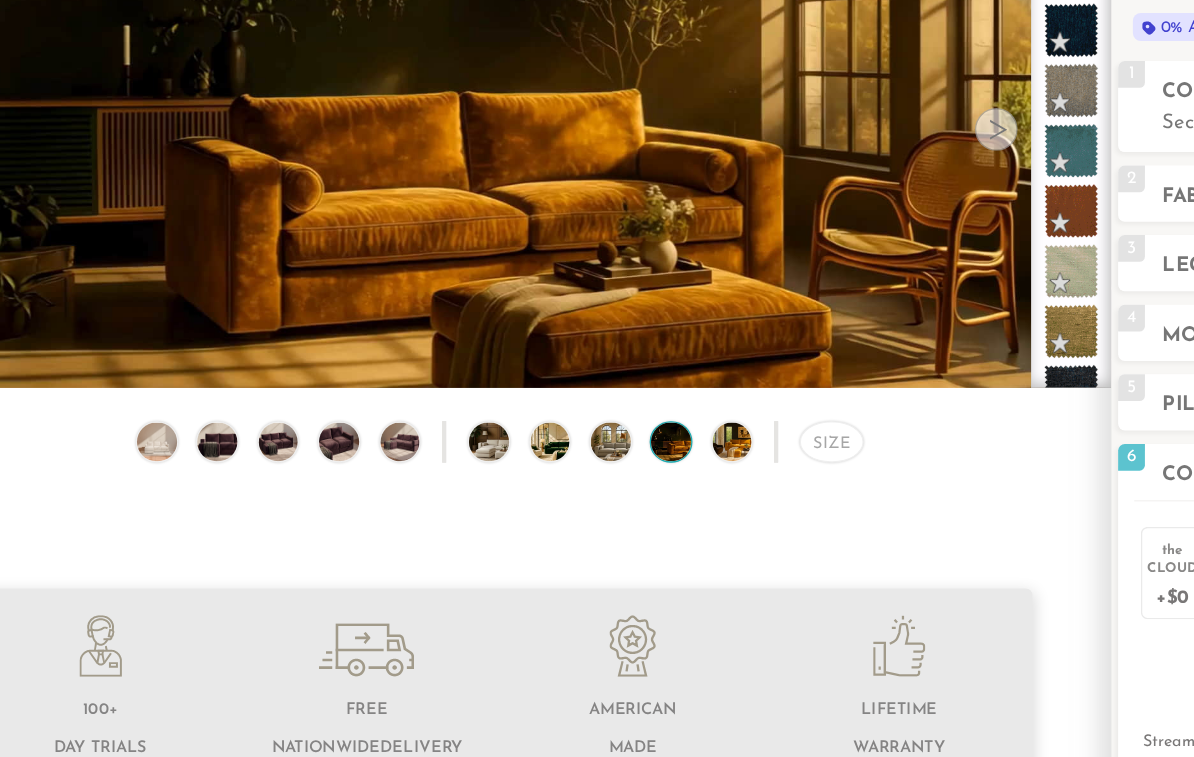 click at bounding box center [642, 422] 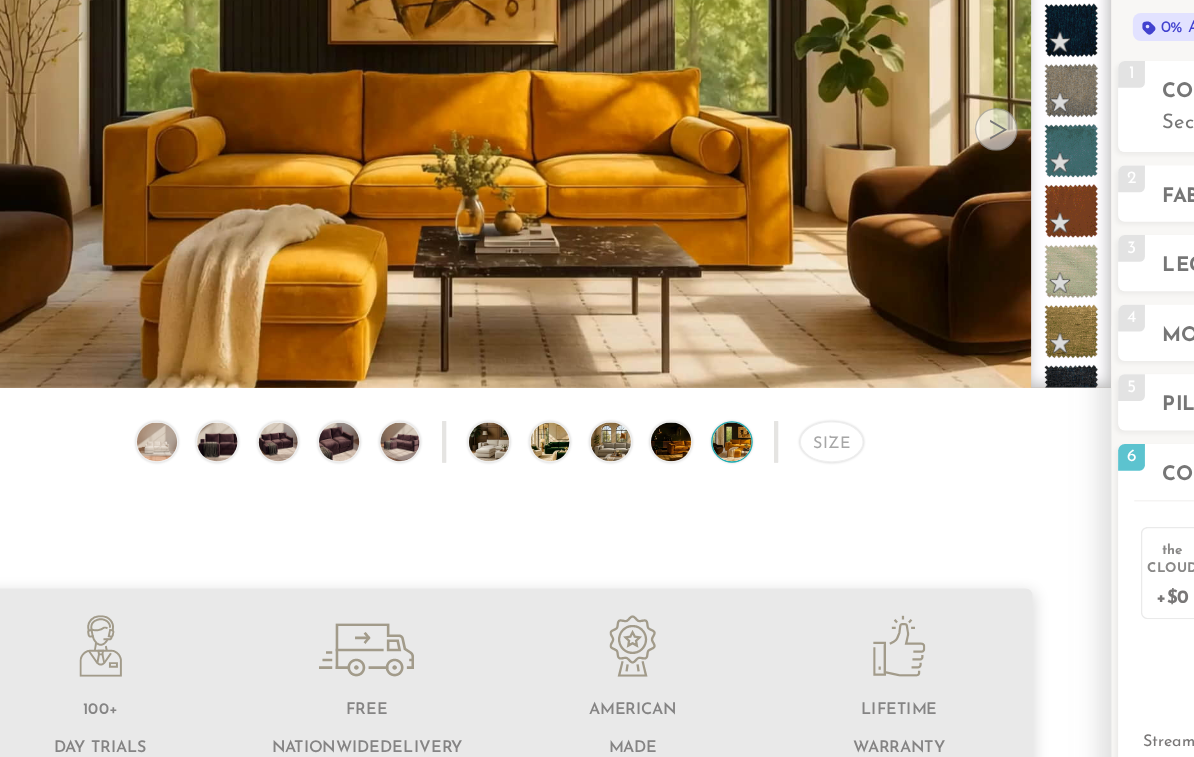 click on "Size" at bounding box center [457, 427] 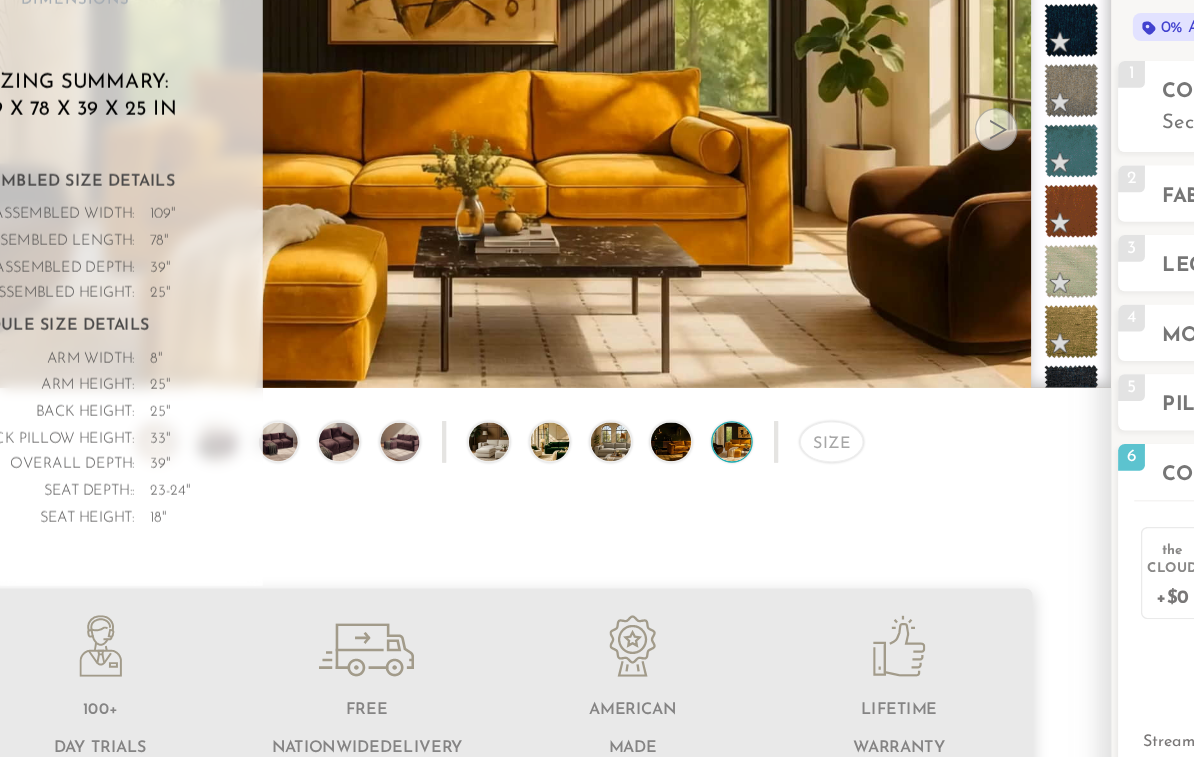 click on "[PHONE_NUMBER]
Free Nationwide Delivery
Lifetime Warranty
100% Satisfaction Guarantee
Free  Nationwide  Delivery  |  Lifetime Warranty  |  100% Satisfaction Guarantee
[PHONE_NUMBER]
Contact
Login
Sofas
Sectionals
Chairs
Beds
Reviews Sofas
Sofas" at bounding box center [597, 10529] 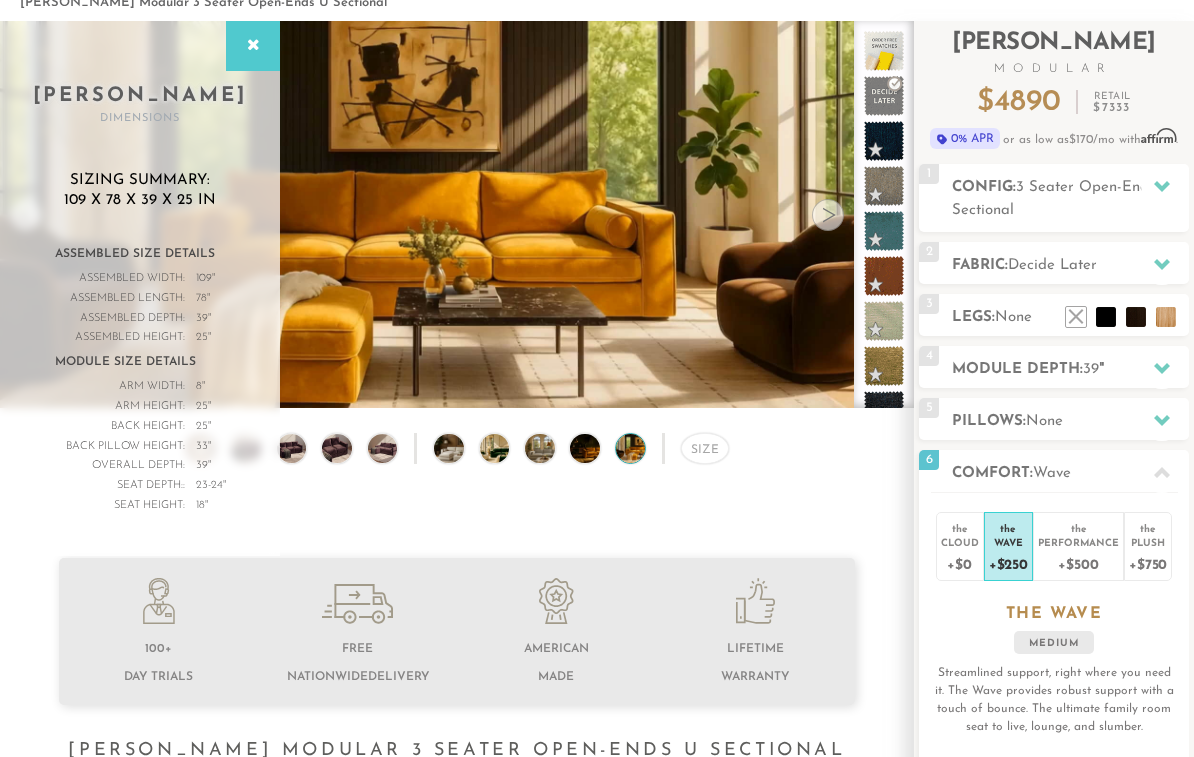 scroll, scrollTop: 0, scrollLeft: 0, axis: both 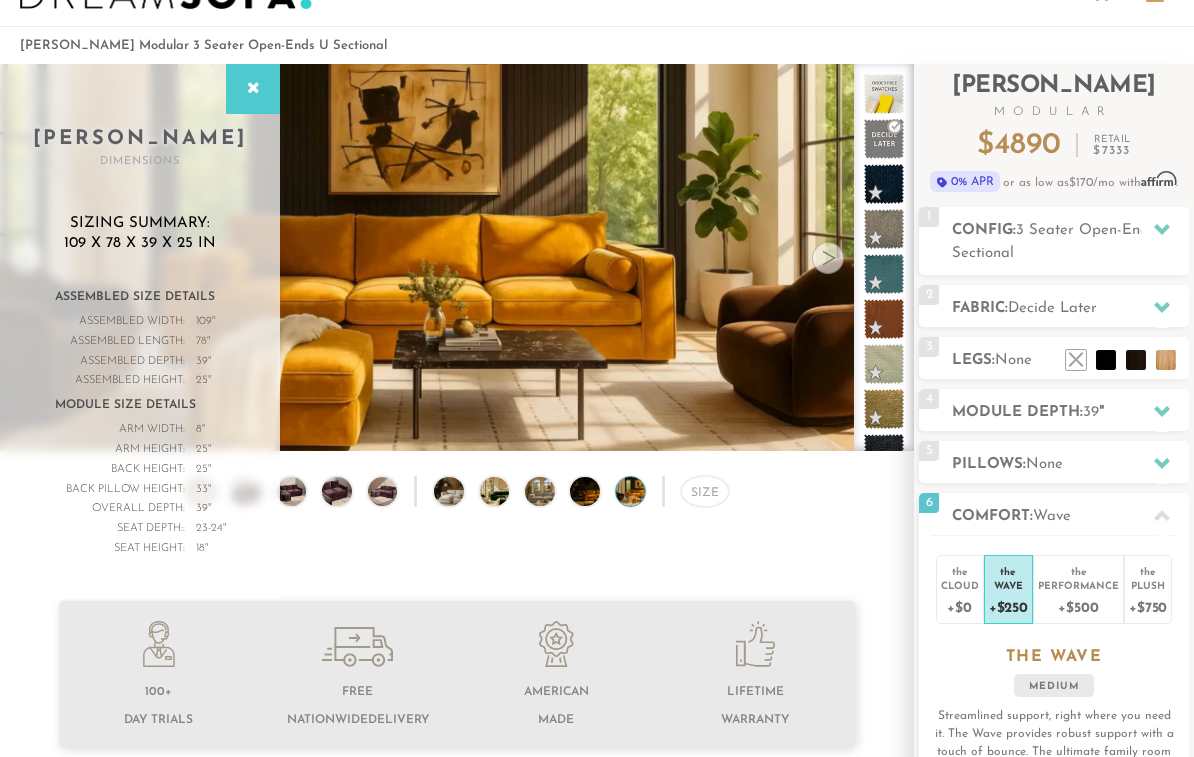 click 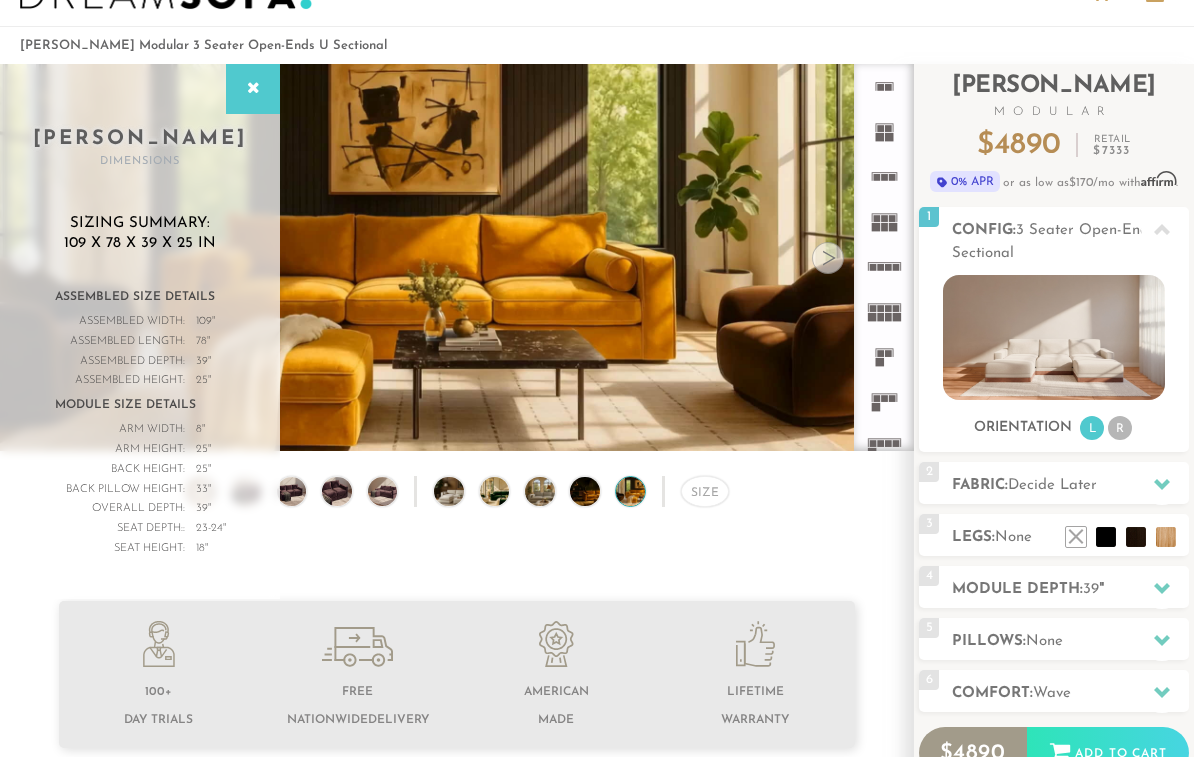 click on "Size" at bounding box center (457, 497) 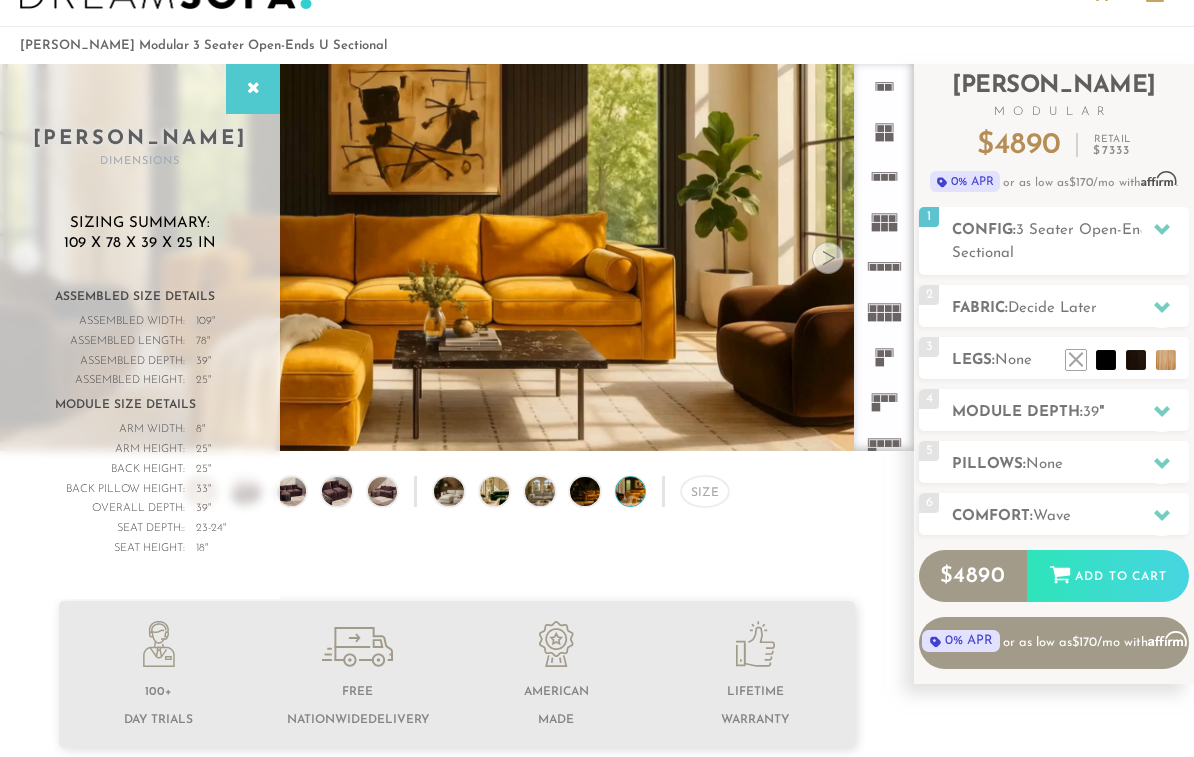 click at bounding box center (1162, 411) 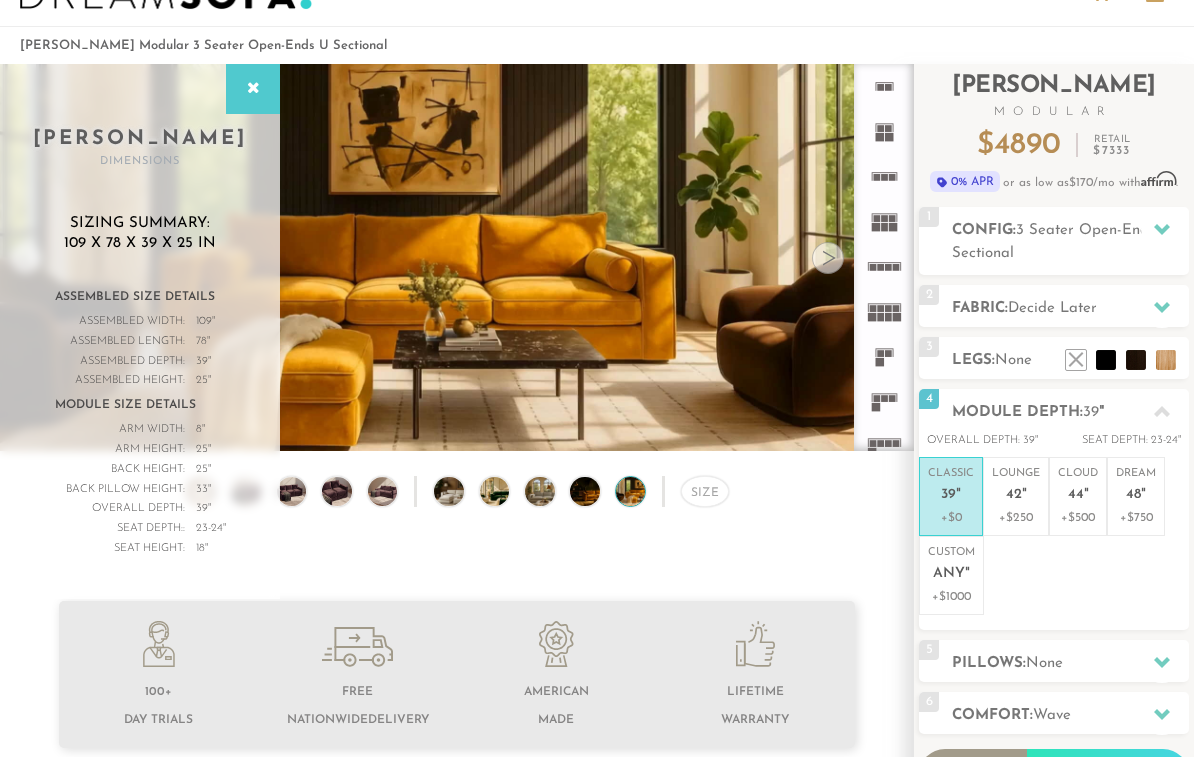 click on "Lounge 42 "" at bounding box center [1016, 487] 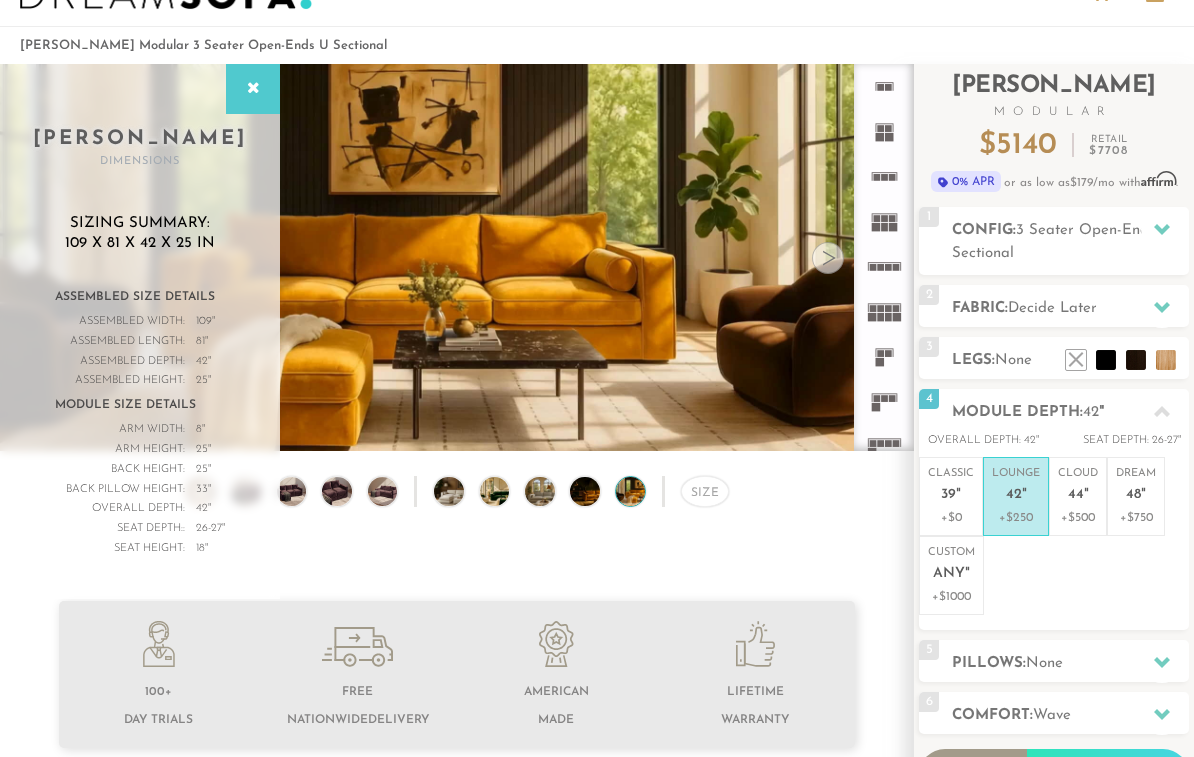 click 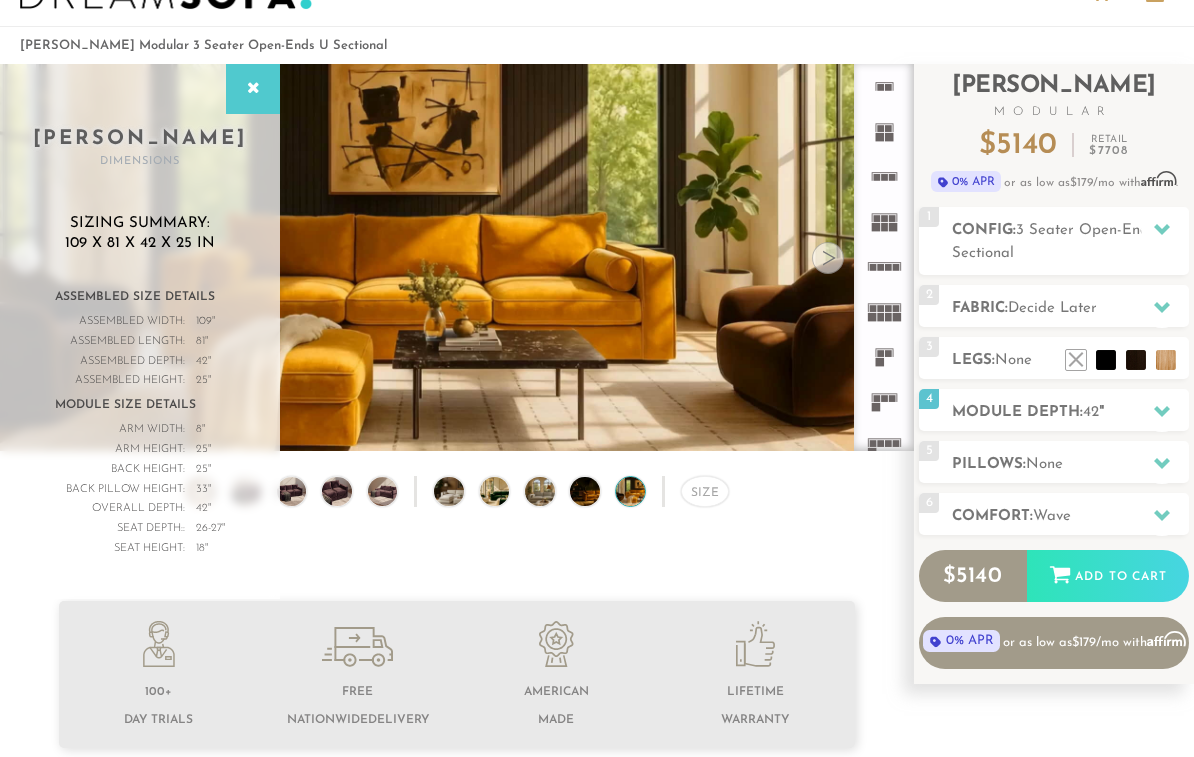 click 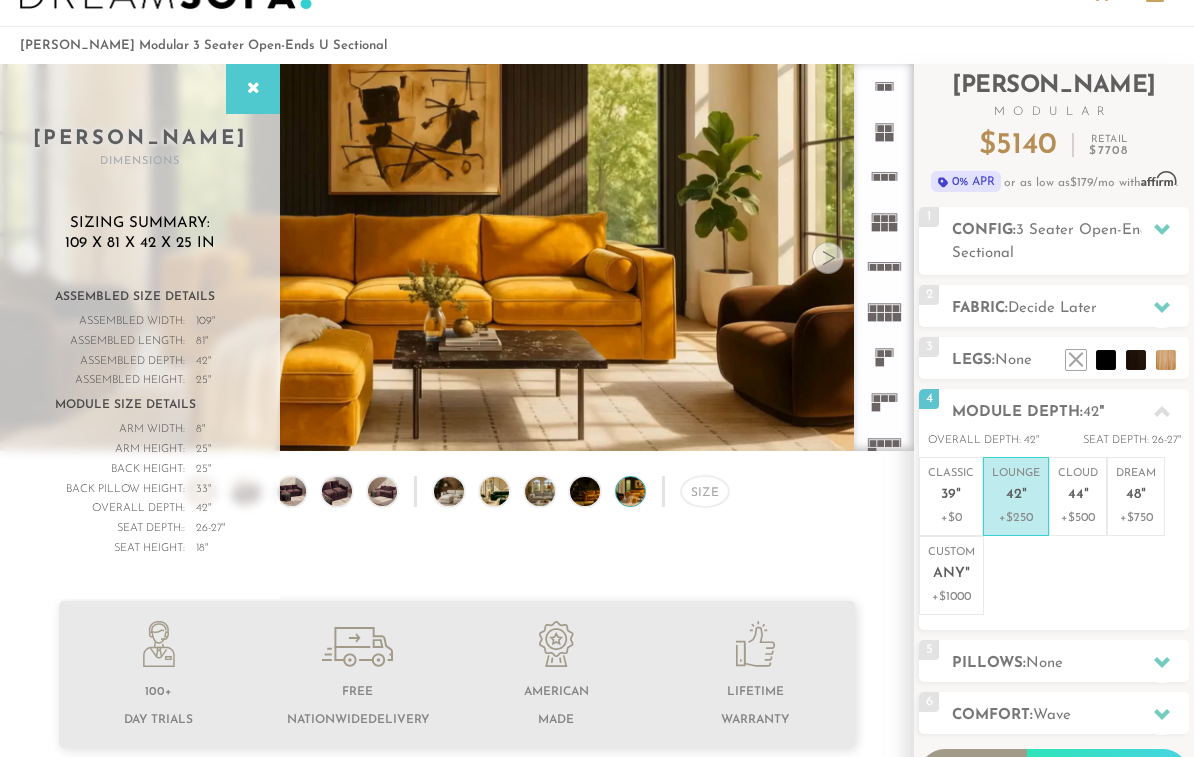 click on "+$0" at bounding box center [951, 518] 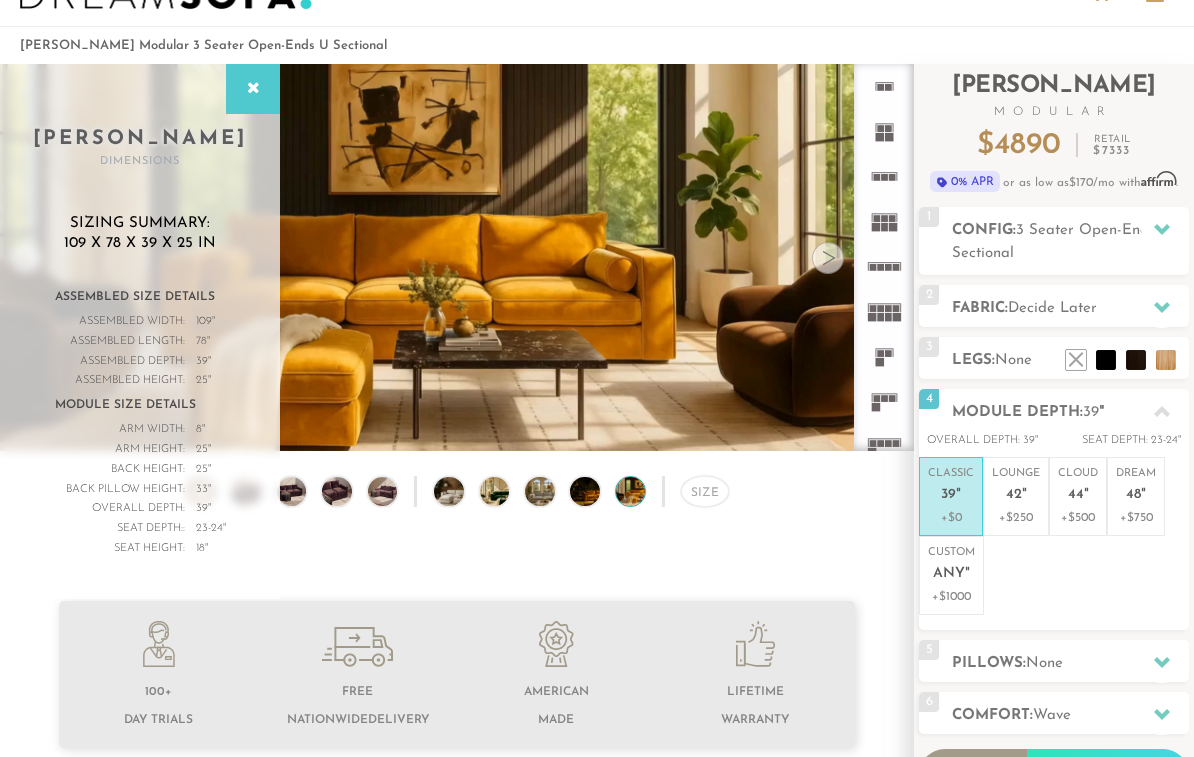 click 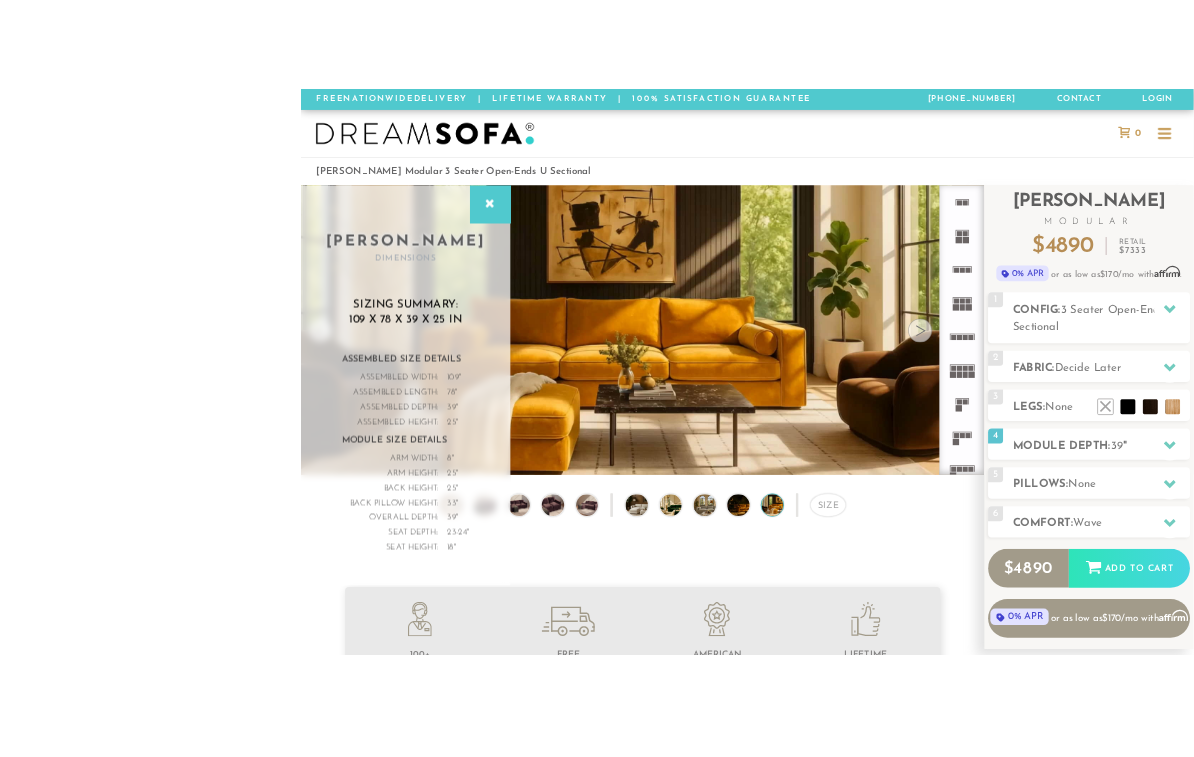 scroll, scrollTop: 16, scrollLeft: 0, axis: vertical 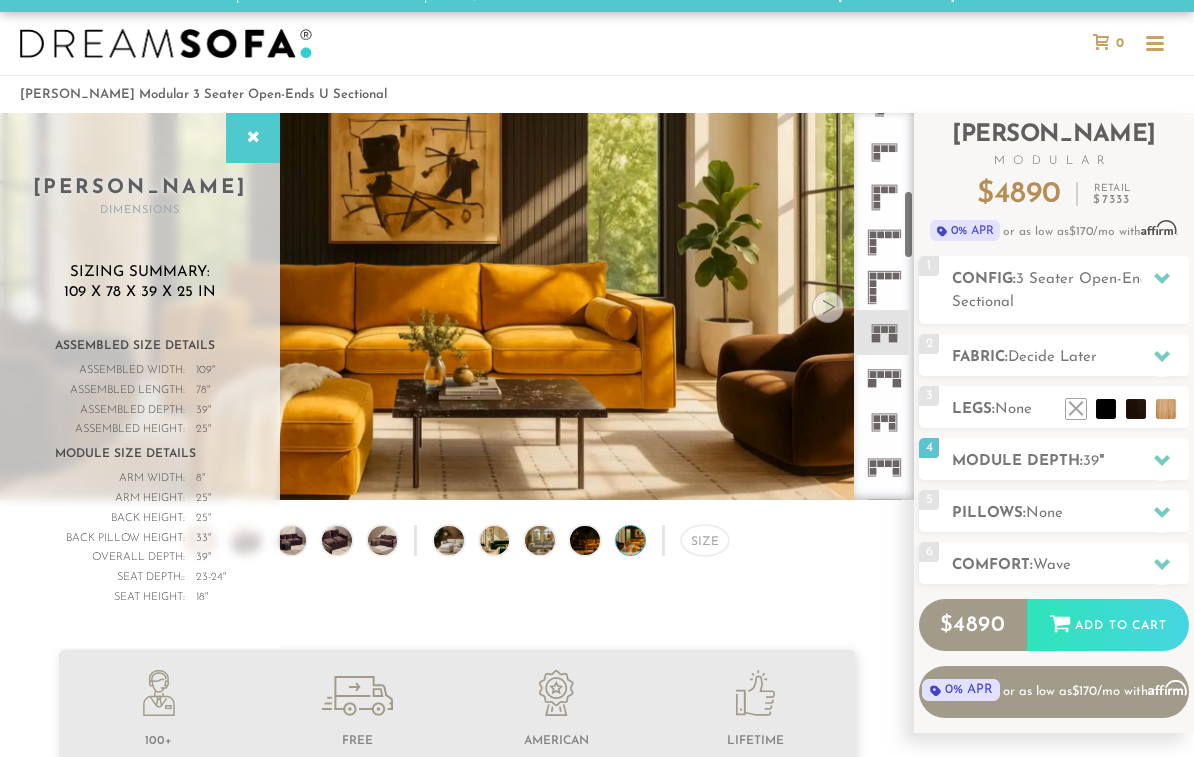 click 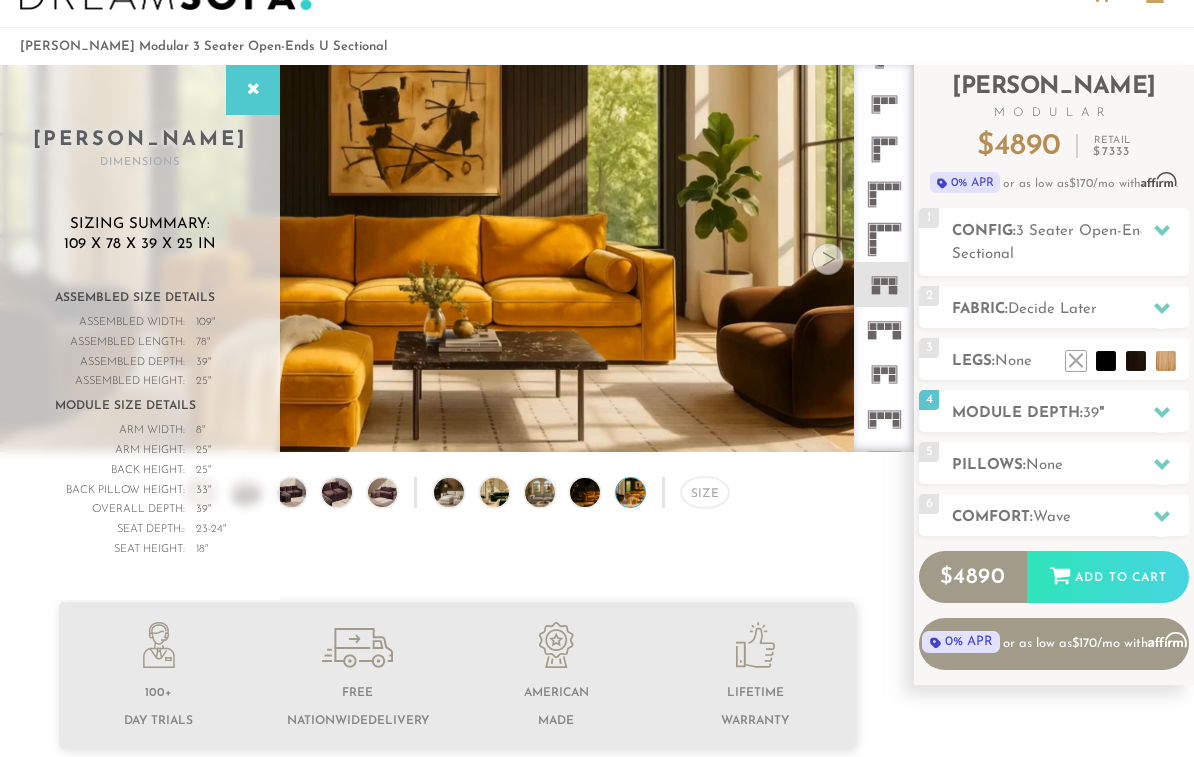 scroll, scrollTop: 63, scrollLeft: 0, axis: vertical 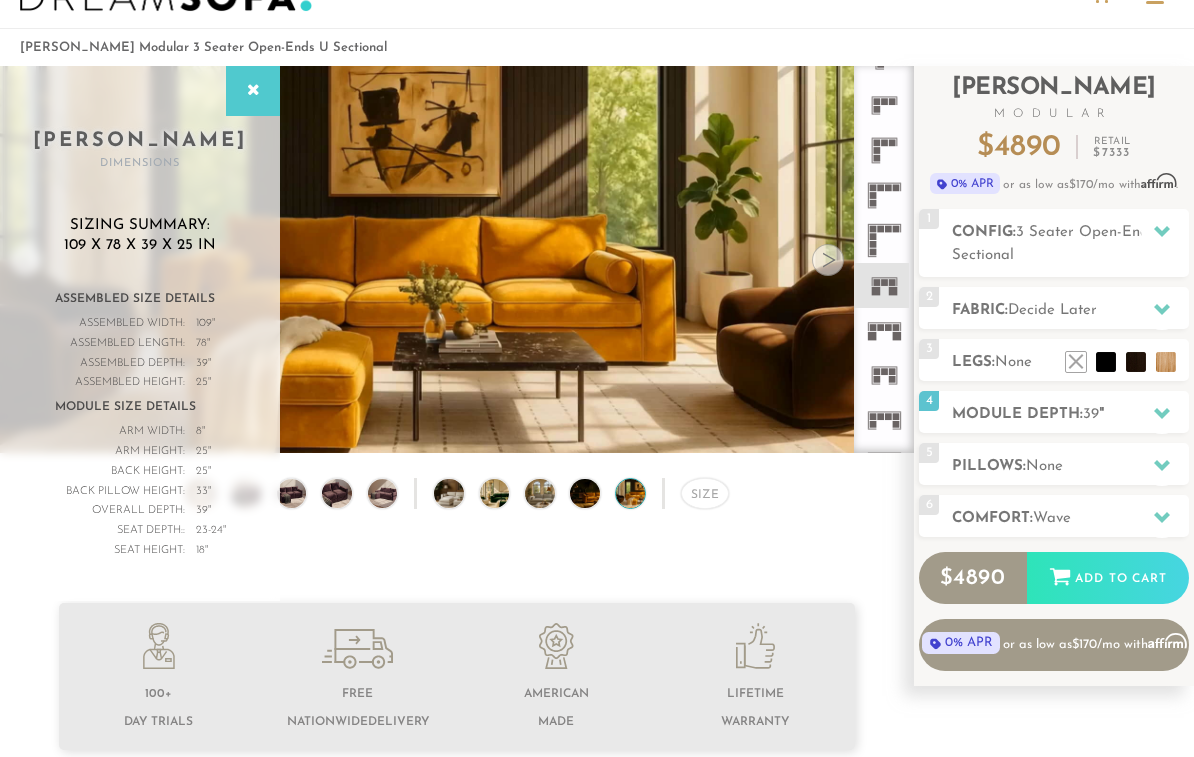 click 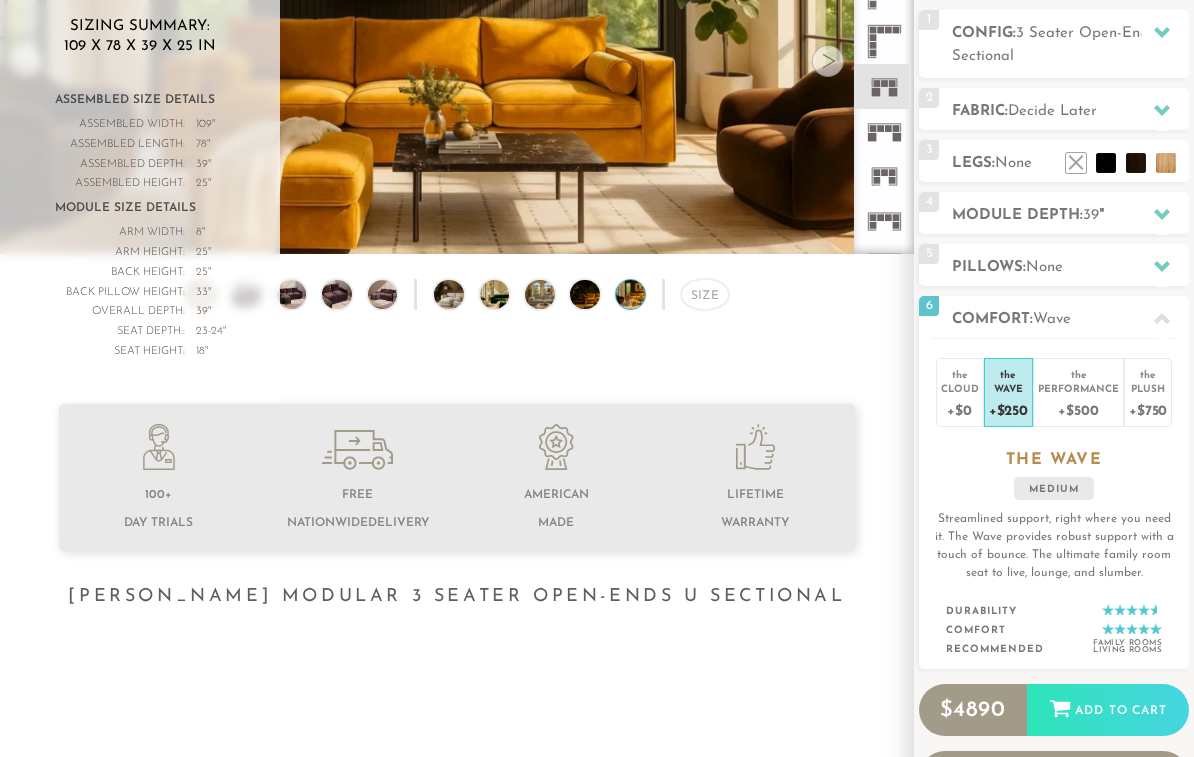 scroll, scrollTop: 286, scrollLeft: 0, axis: vertical 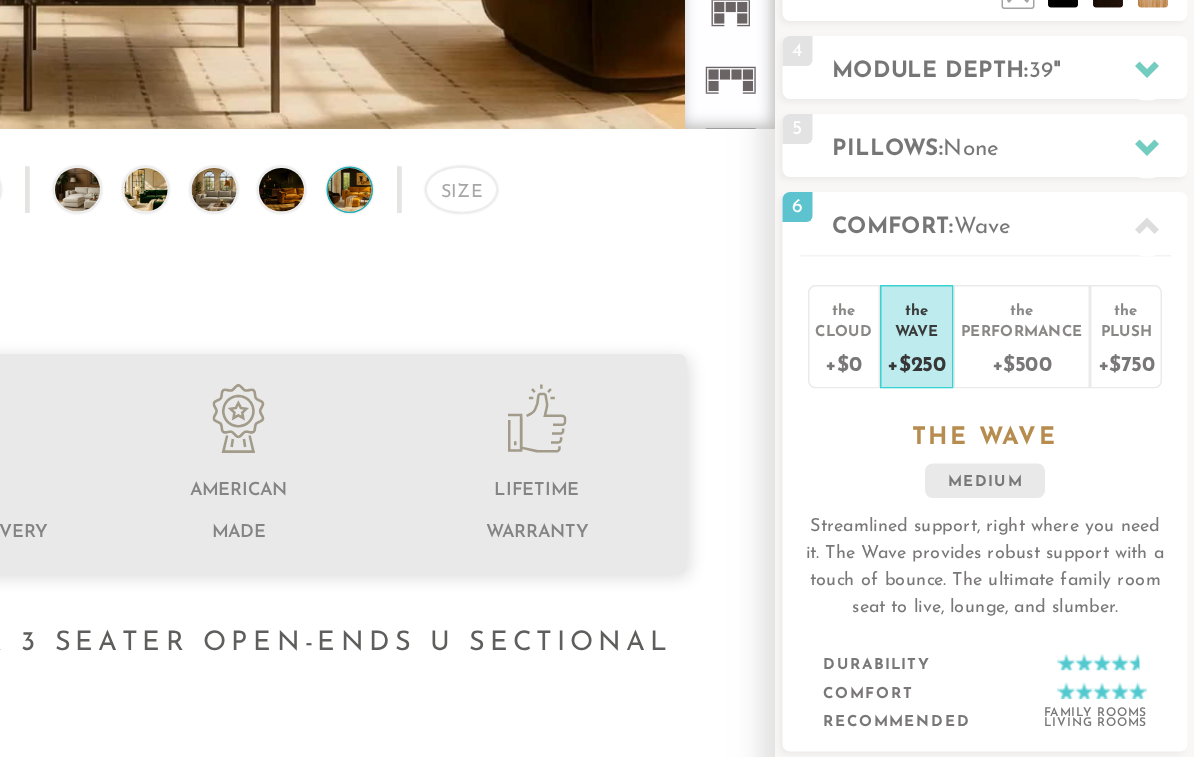 click on "Plush" at bounding box center (1148, 364) 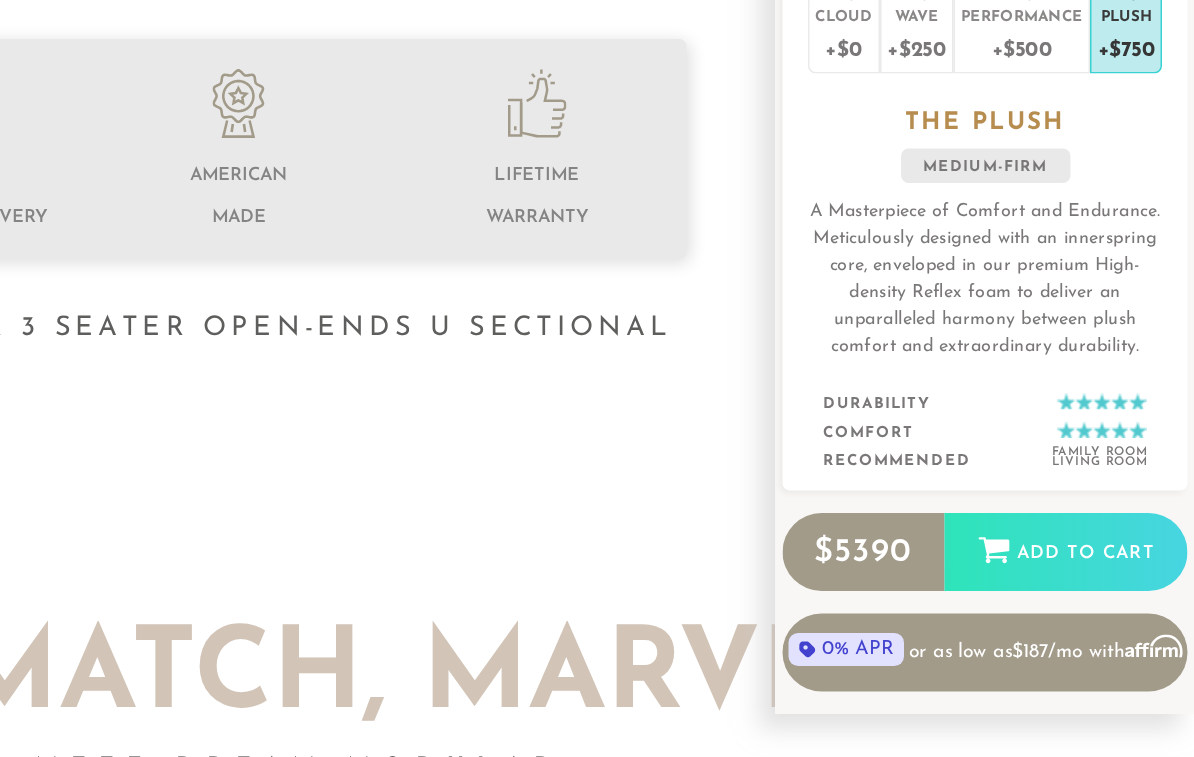 scroll, scrollTop: 409, scrollLeft: 0, axis: vertical 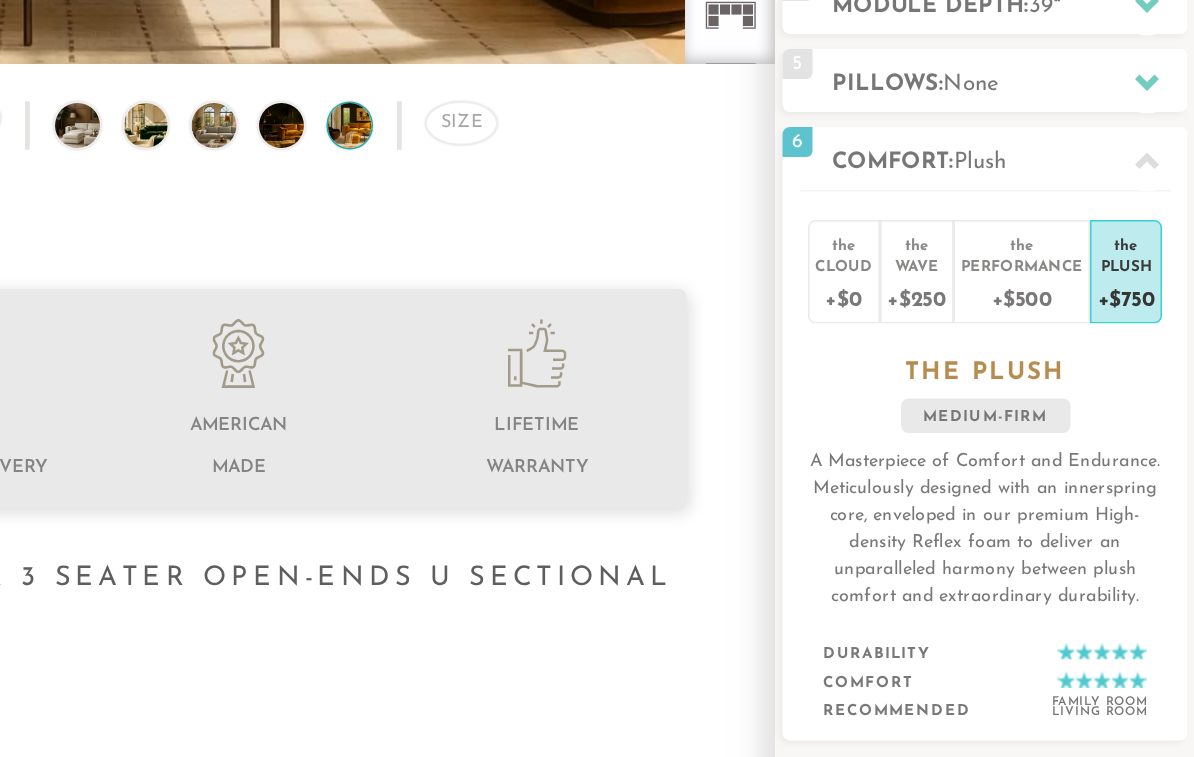 click on "+$0" at bounding box center (960, 262) 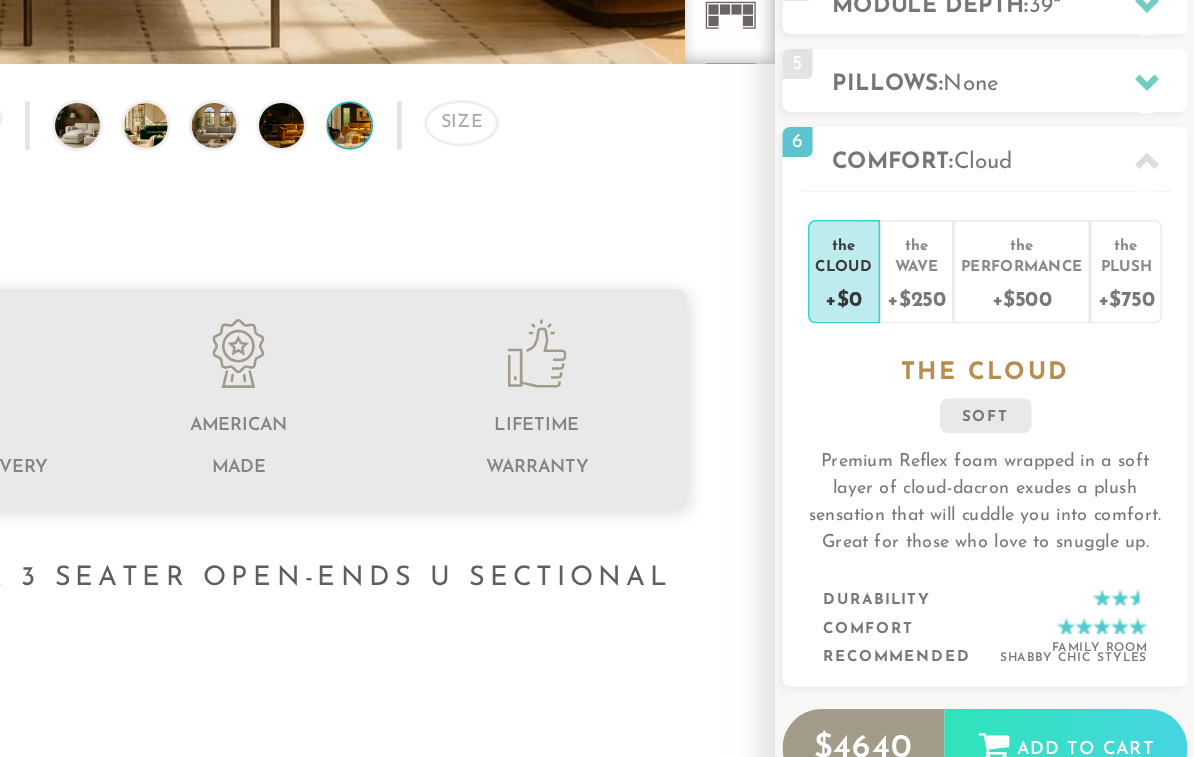 click on "+$250" at bounding box center (1008, 262) 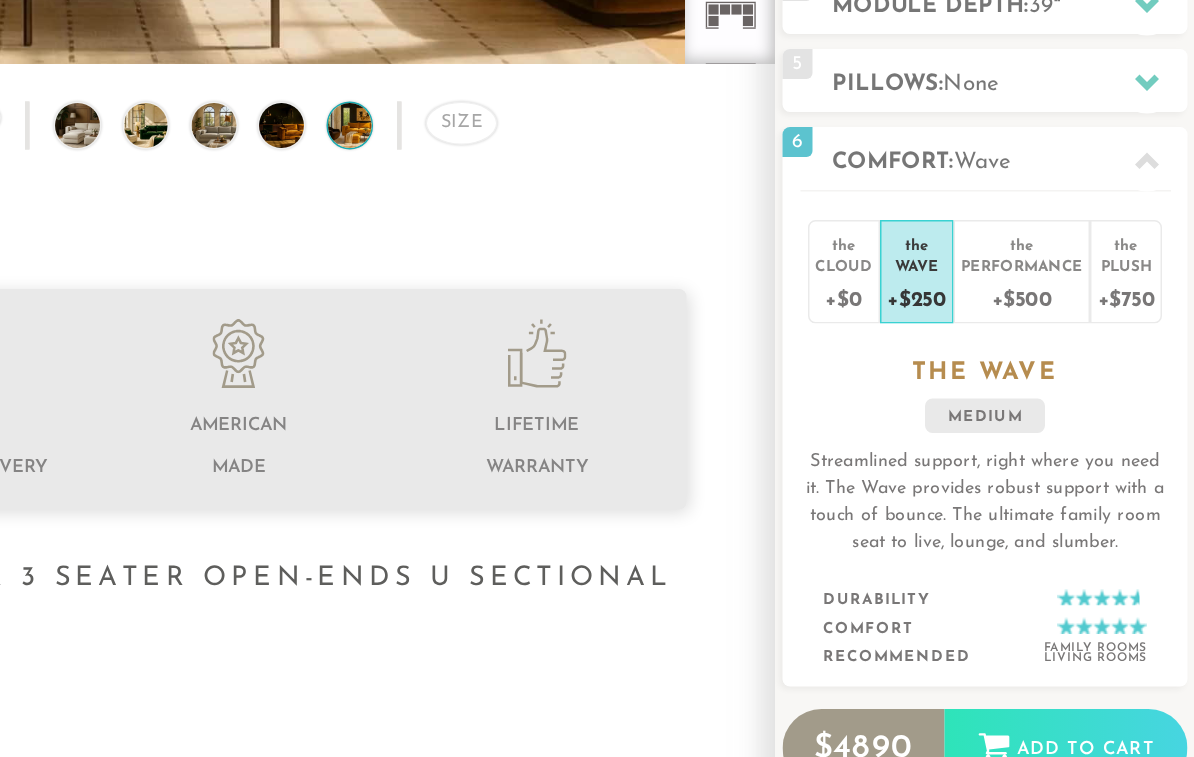 click on "+$500" at bounding box center (1078, 262) 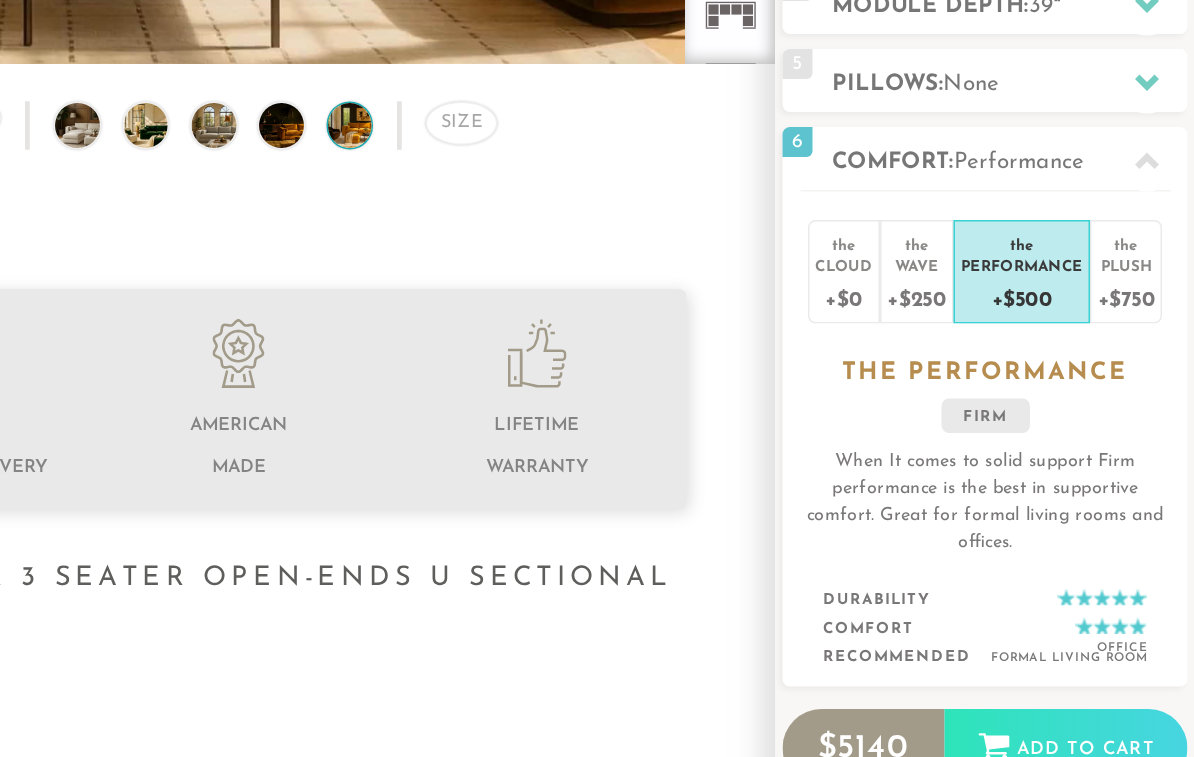 click on "+$250" at bounding box center [1008, 262] 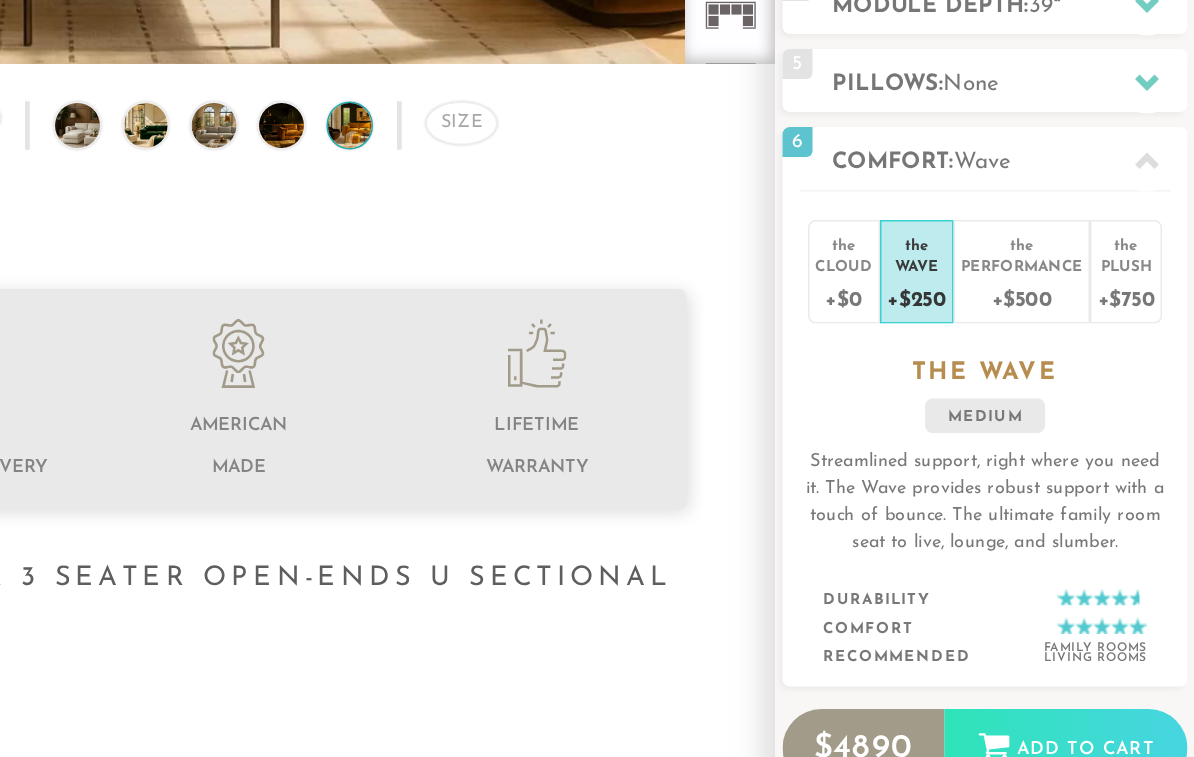 click on "+$750" at bounding box center (1148, 262) 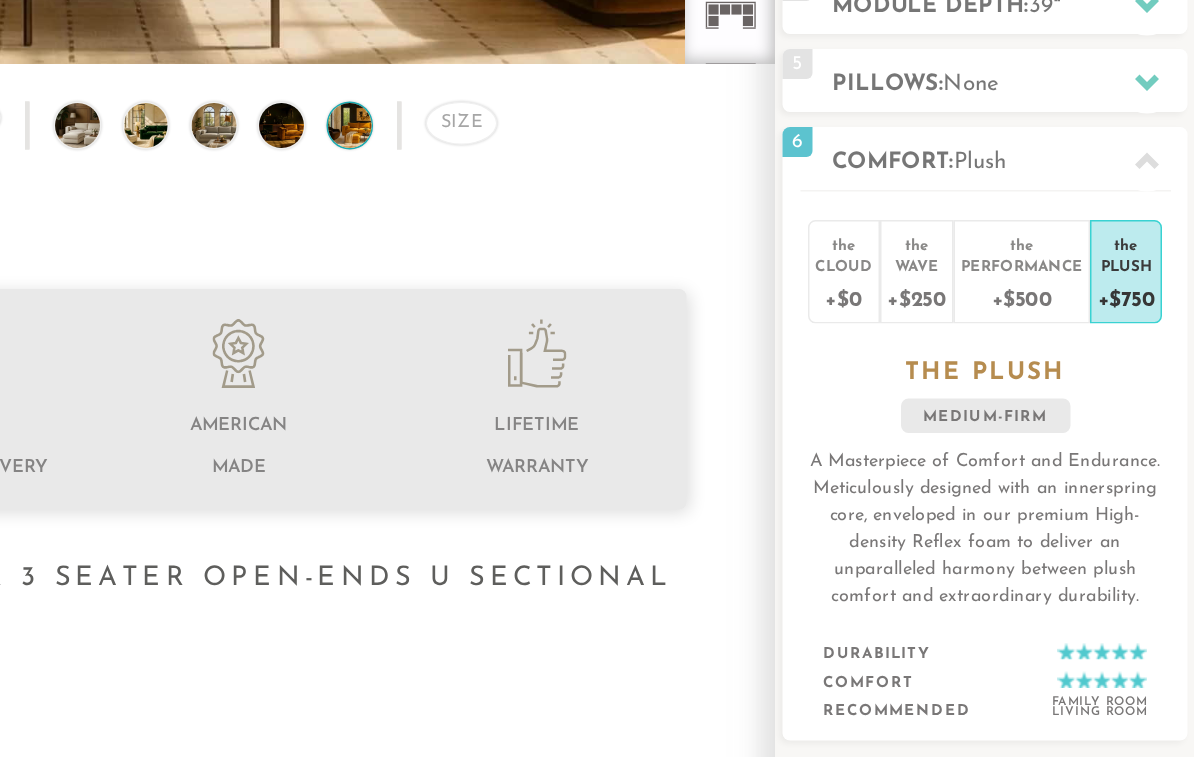 click on "+$250" at bounding box center (1008, 262) 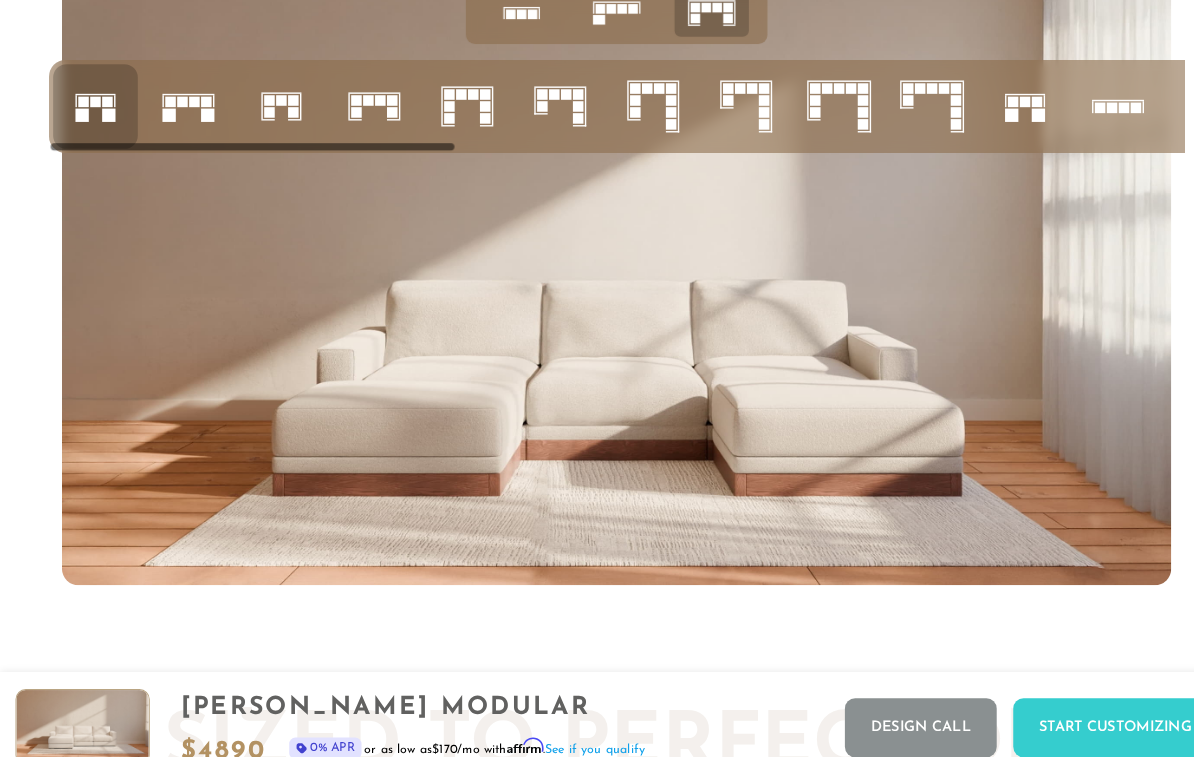 scroll, scrollTop: 7202, scrollLeft: 0, axis: vertical 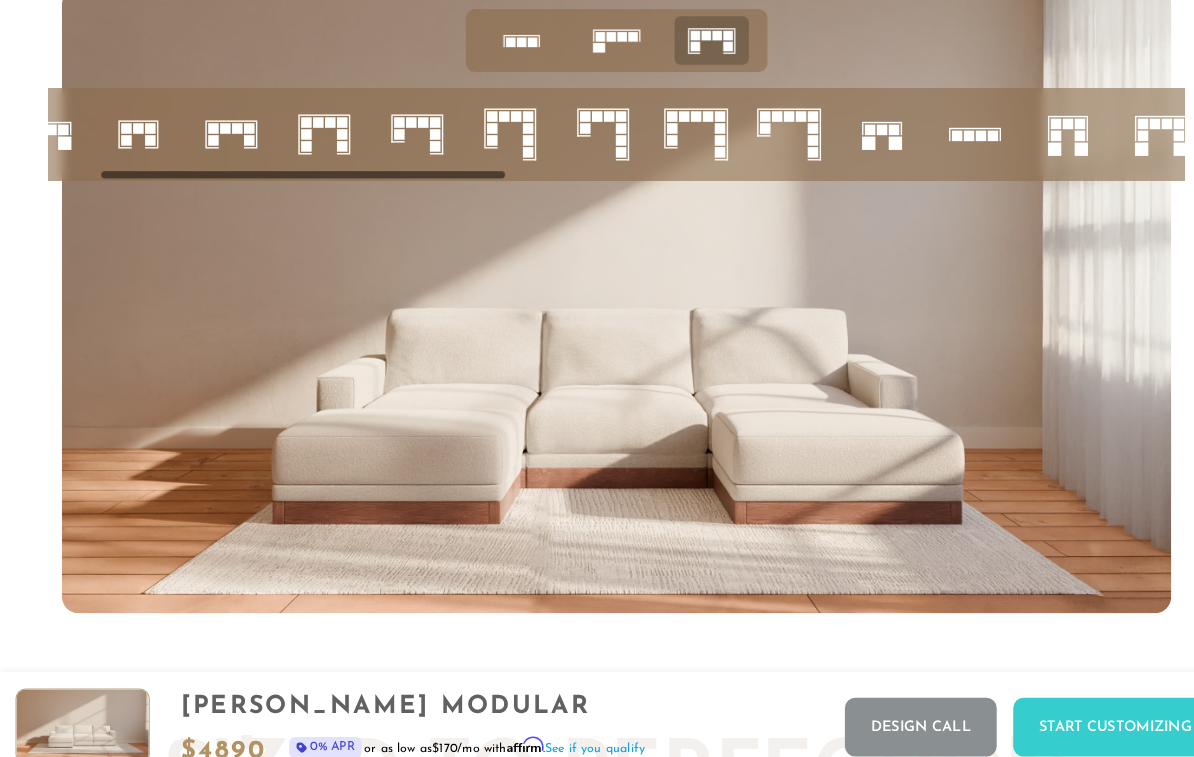 click 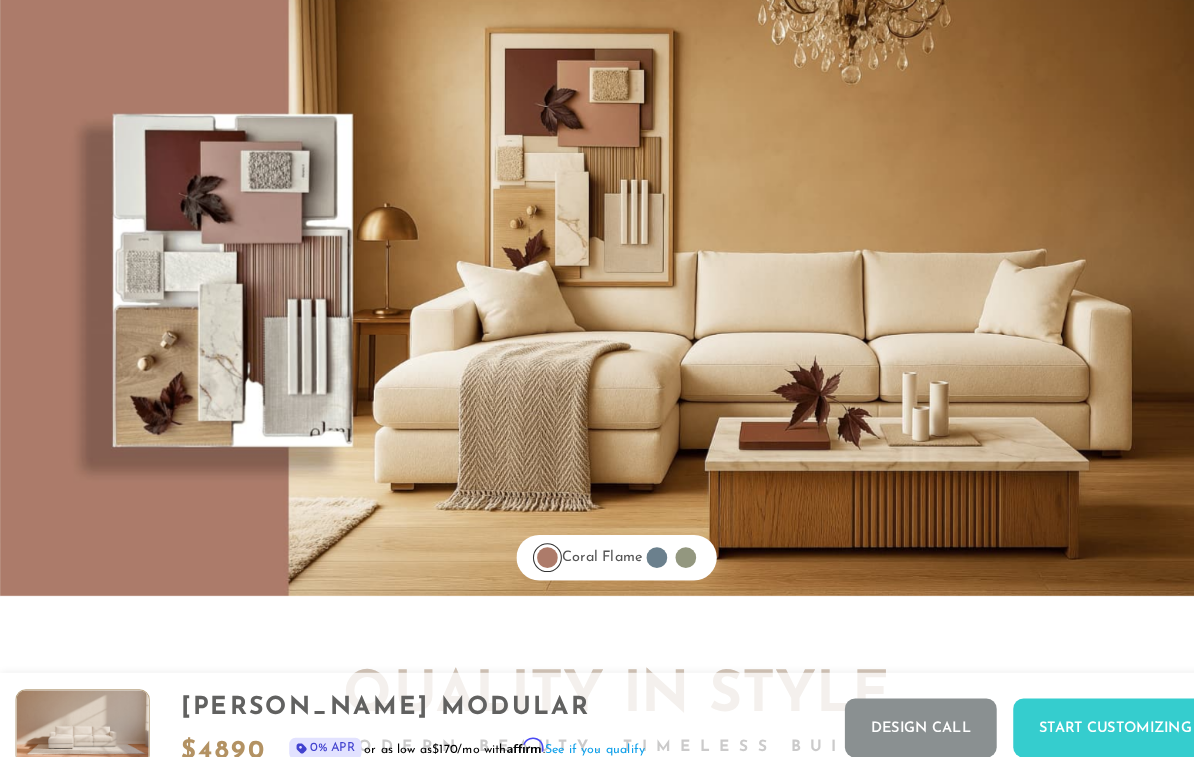 scroll, scrollTop: 15238, scrollLeft: 0, axis: vertical 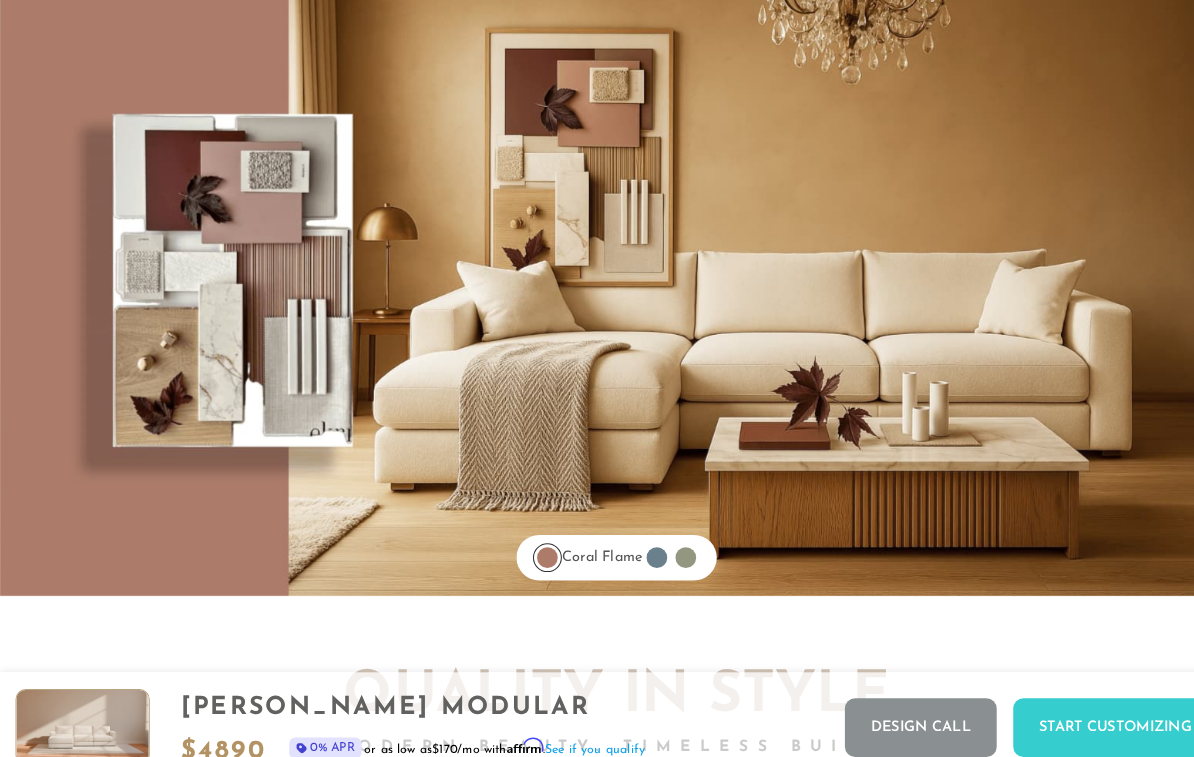 click at bounding box center [636, 540] 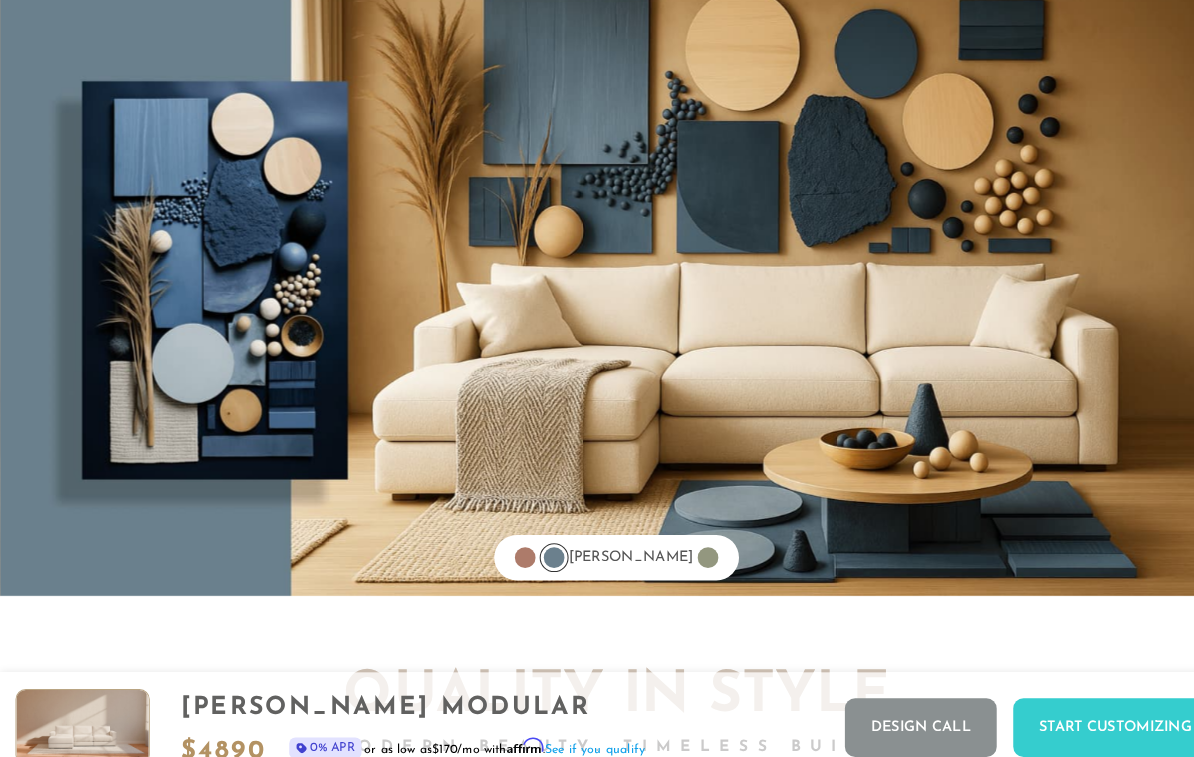 click at bounding box center [686, 540] 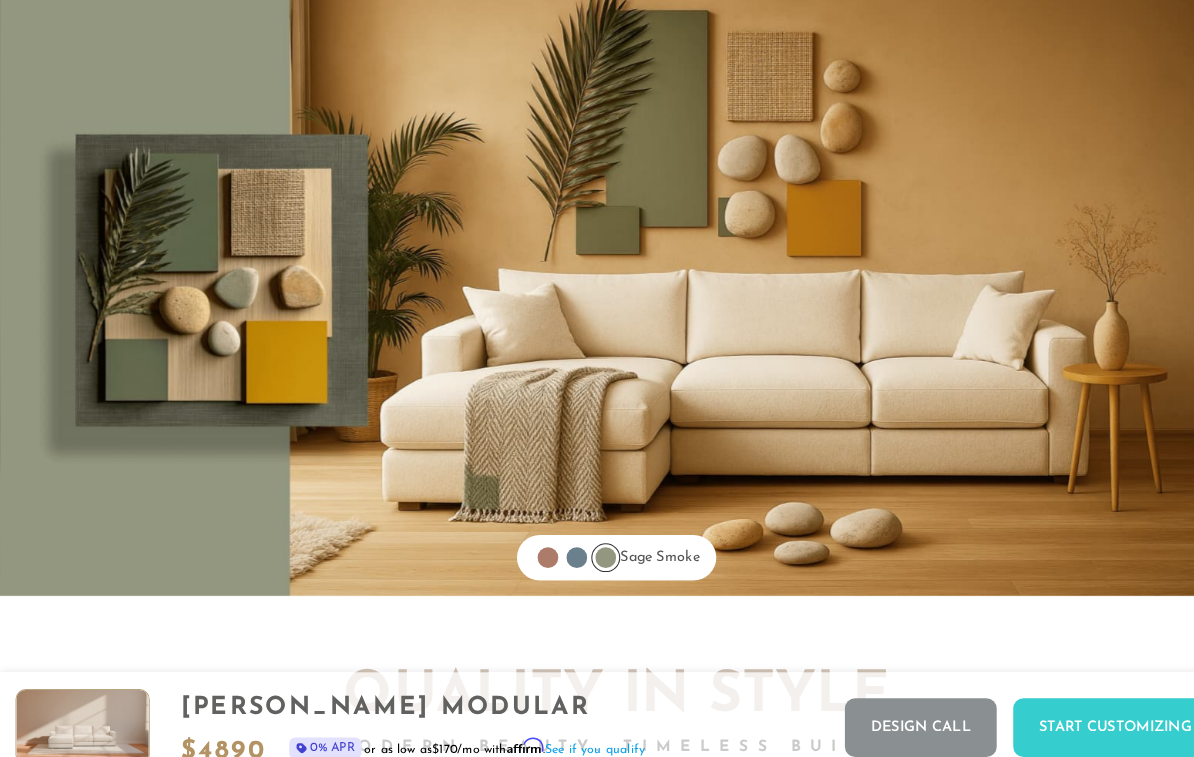 click at bounding box center (531, 540) 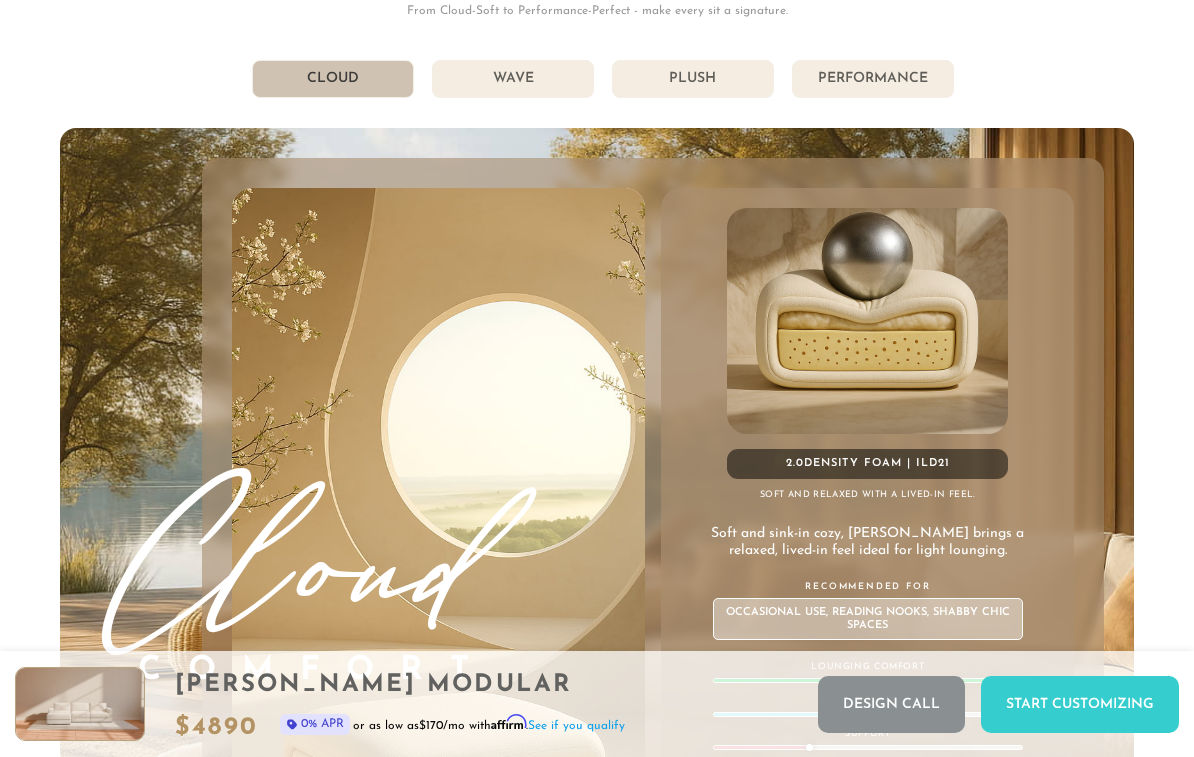 scroll, scrollTop: 10057, scrollLeft: 0, axis: vertical 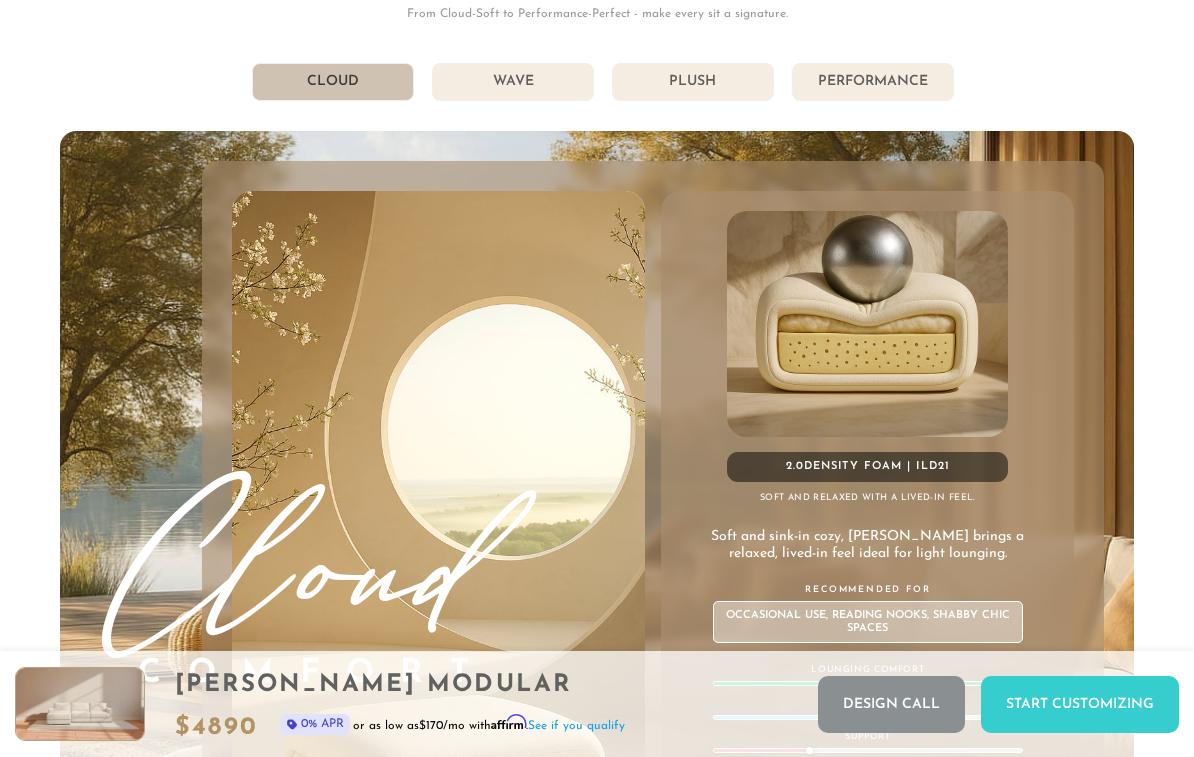 click on "Wave" at bounding box center (513, 82) 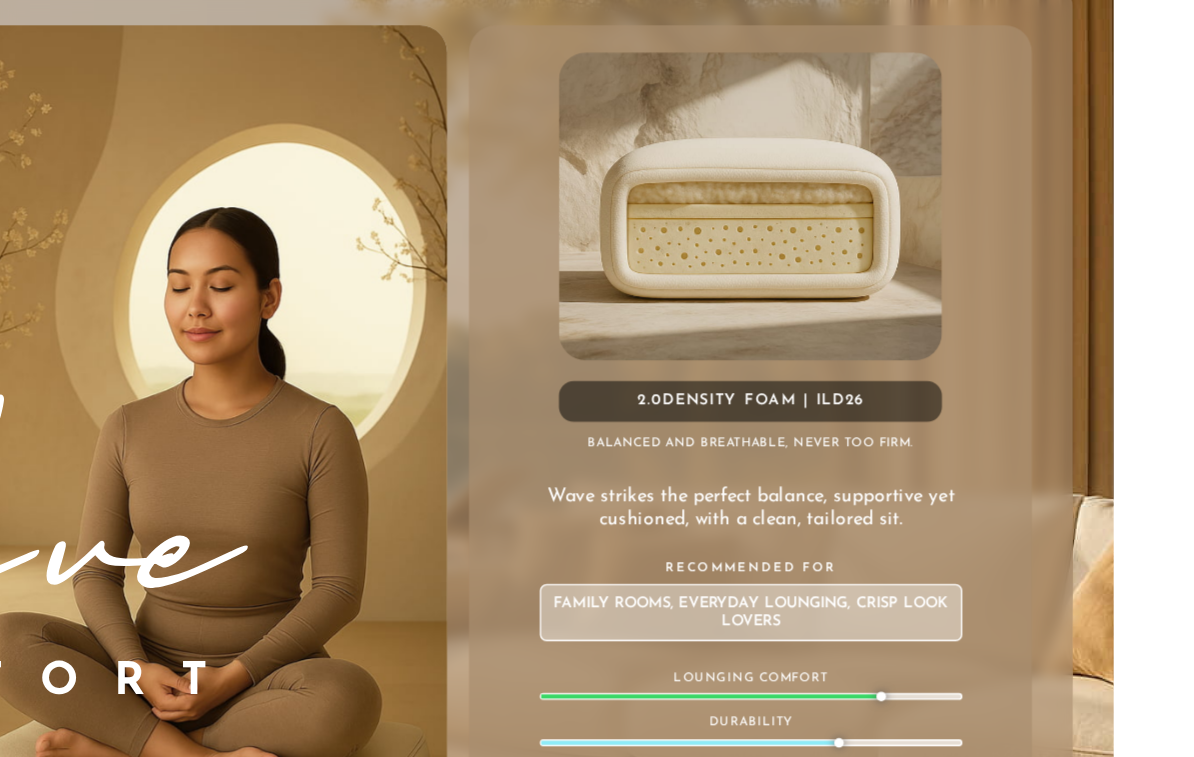 scroll, scrollTop: 10214, scrollLeft: 0, axis: vertical 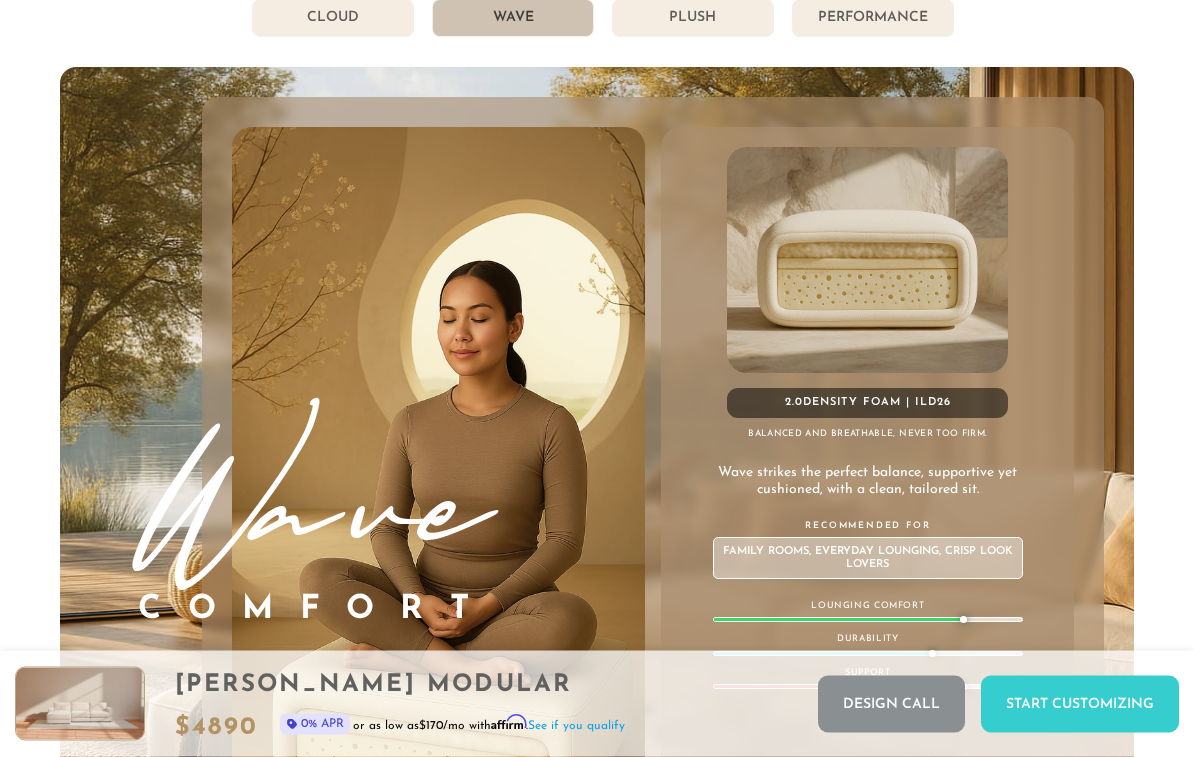 click on "Plush" at bounding box center (693, 19) 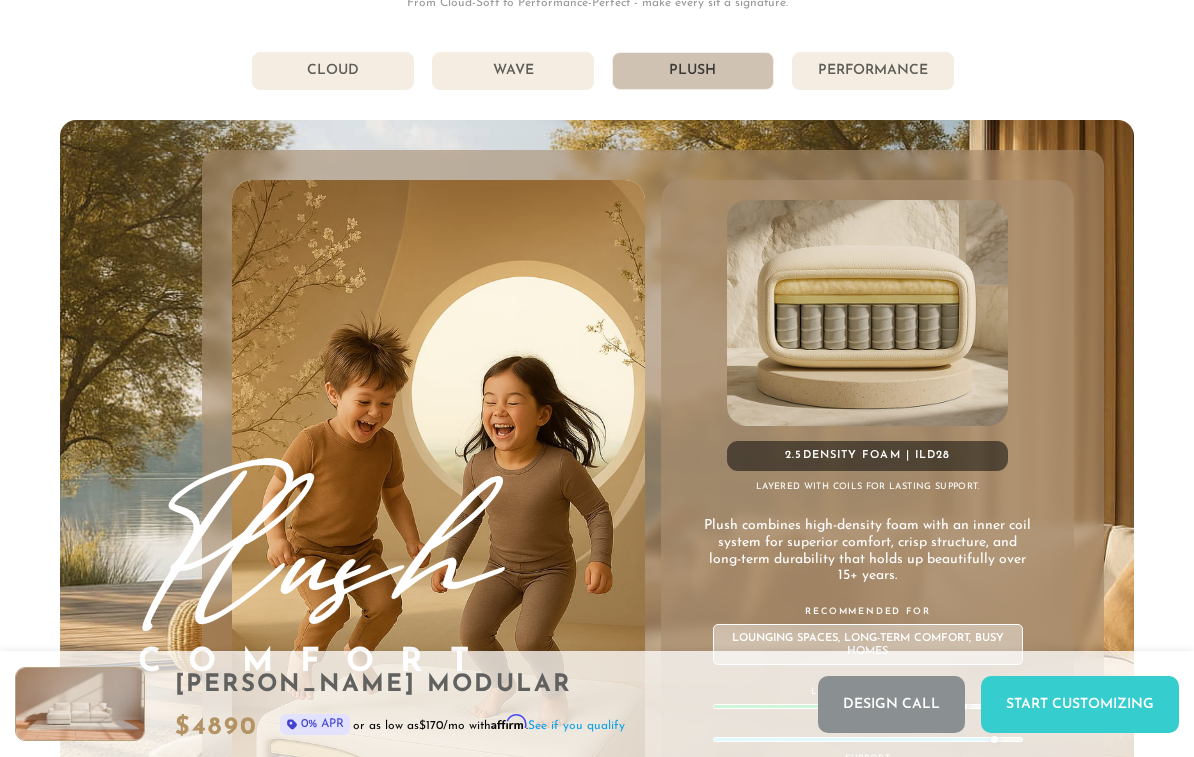 scroll, scrollTop: 10064, scrollLeft: 0, axis: vertical 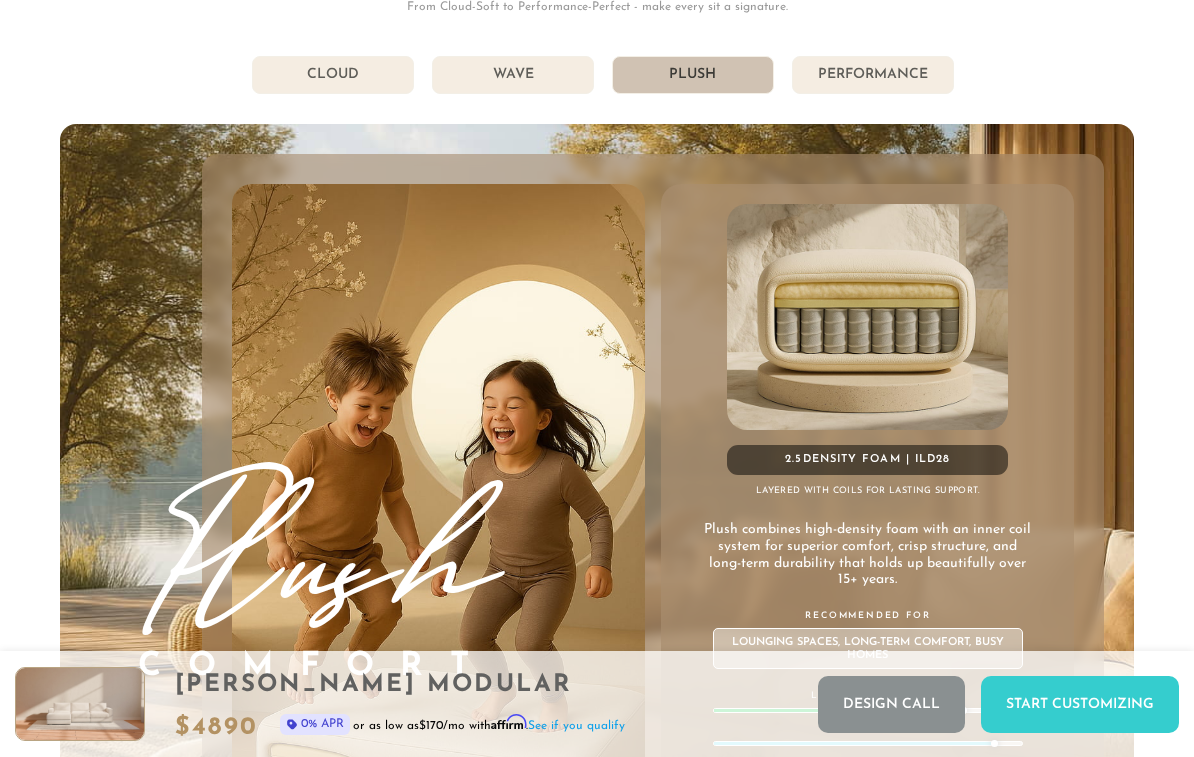 click on "Performance" at bounding box center (873, 75) 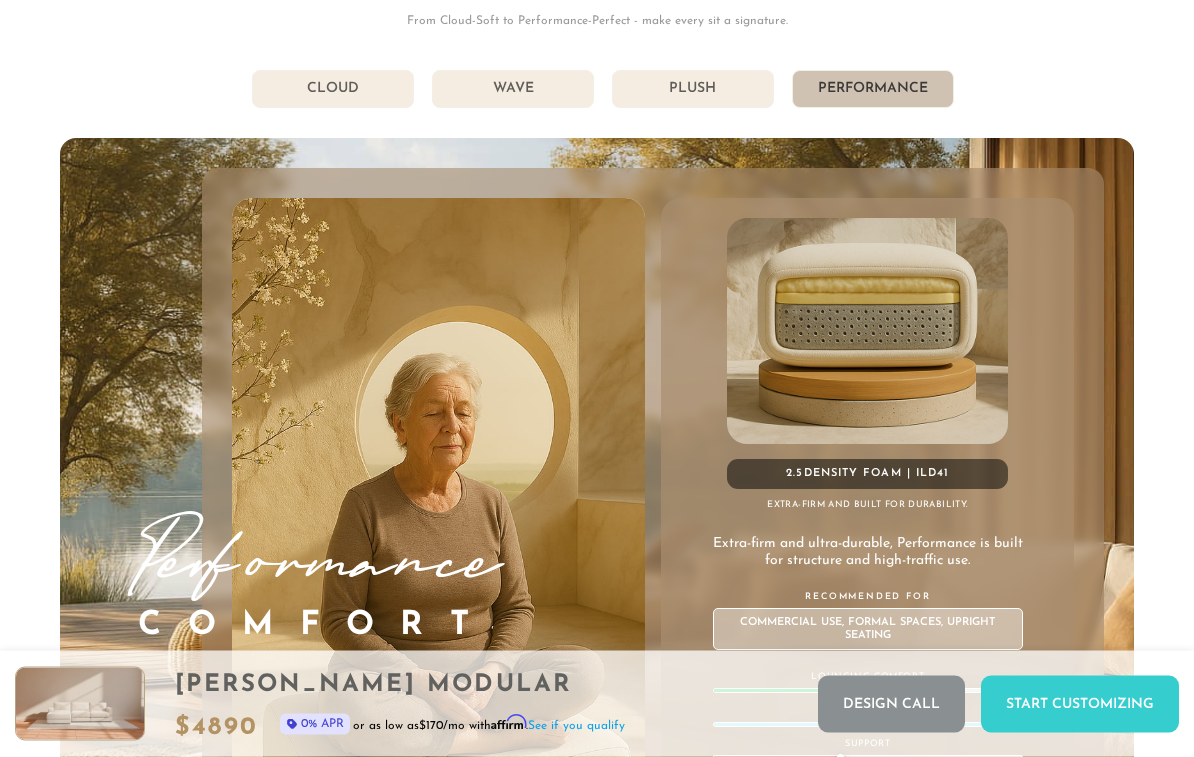 scroll, scrollTop: 10050, scrollLeft: 0, axis: vertical 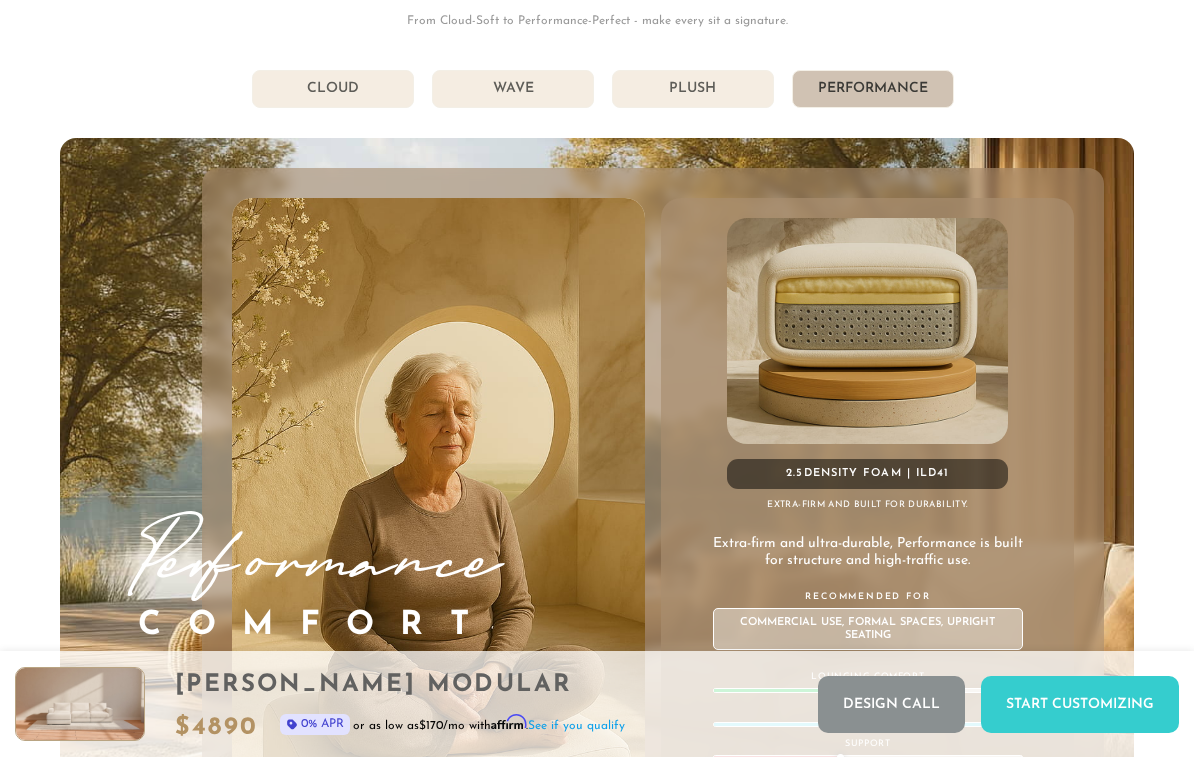 click on "Plush" at bounding box center (693, 89) 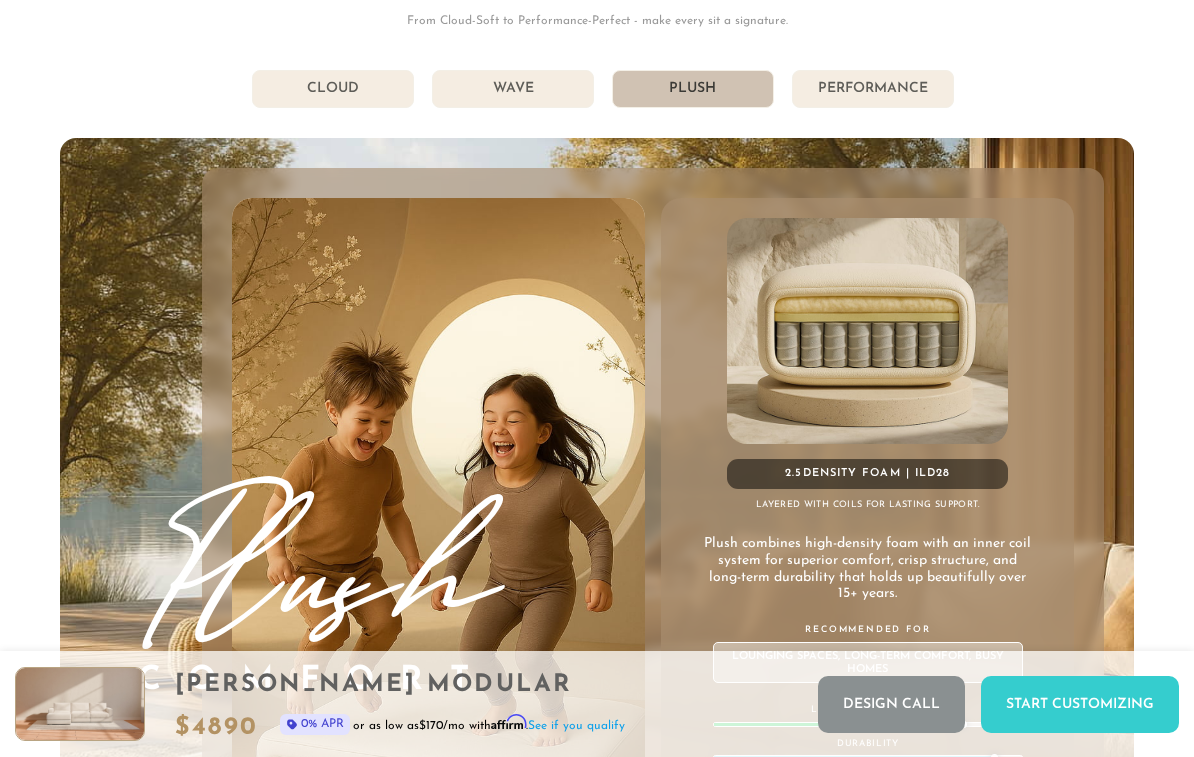 click on "Wave" at bounding box center (513, 89) 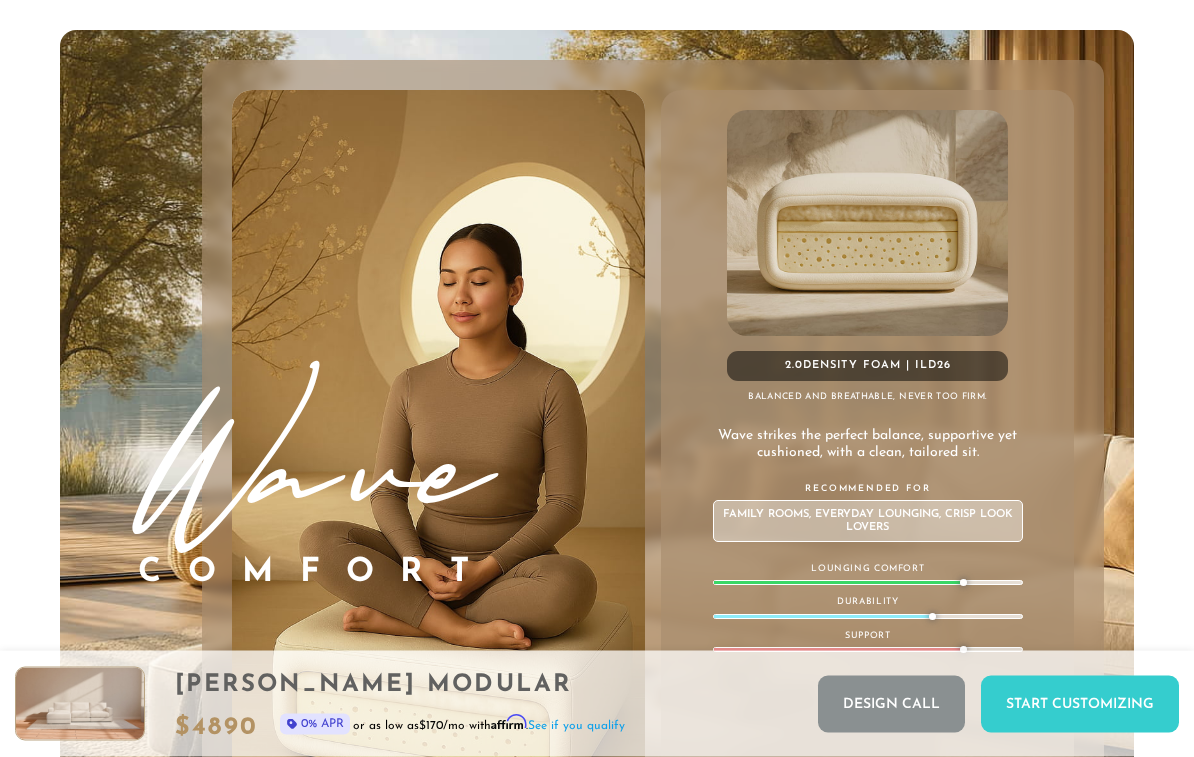scroll, scrollTop: 10122, scrollLeft: 0, axis: vertical 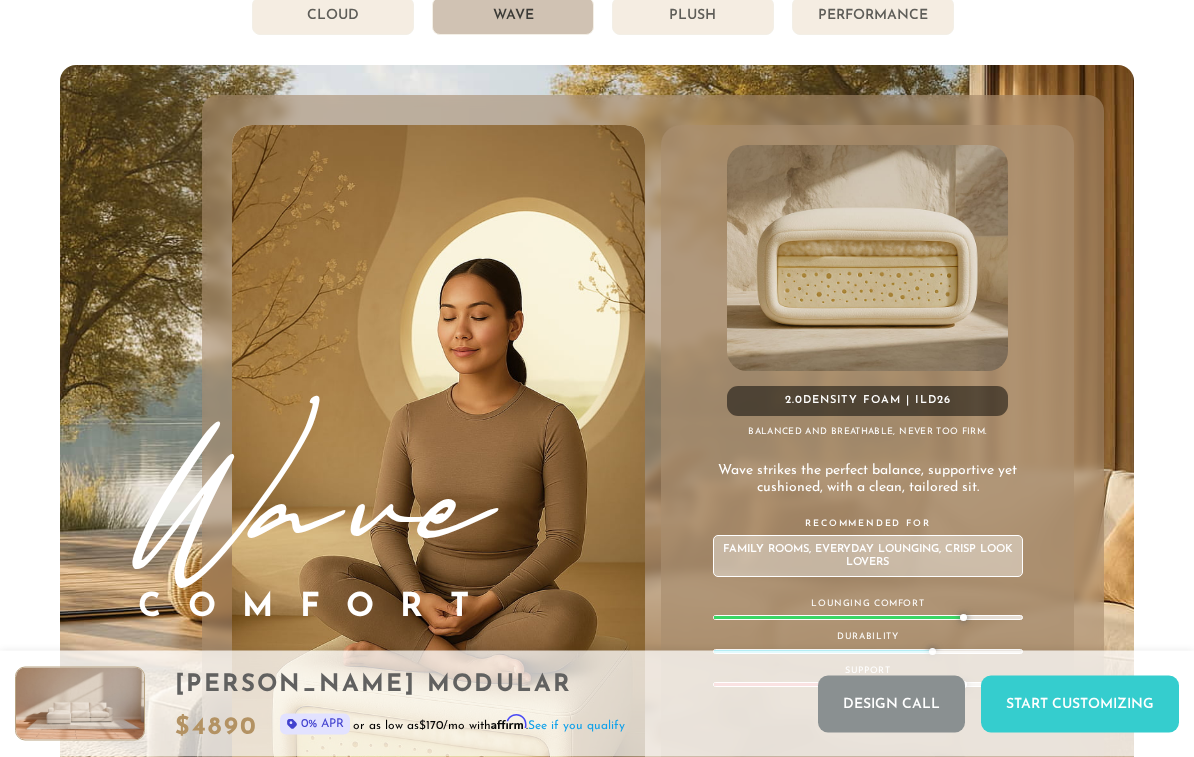 click on "Plush" at bounding box center (693, 17) 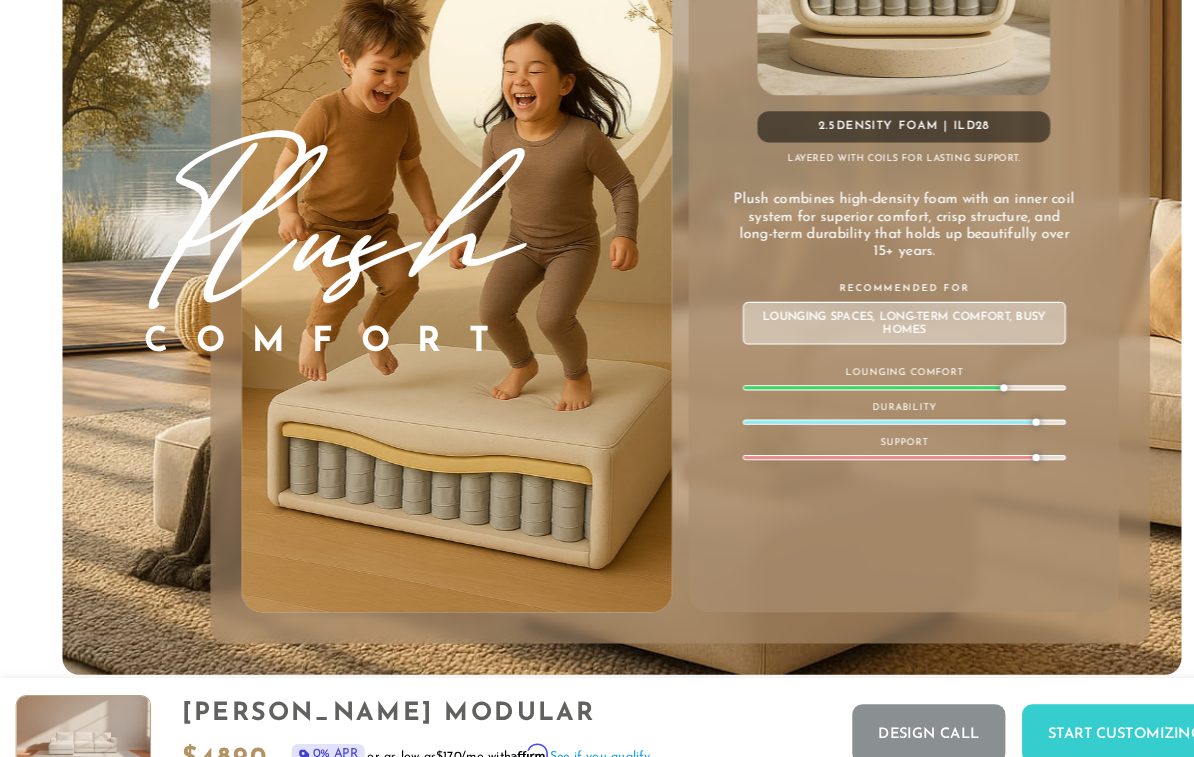 scroll, scrollTop: 10402, scrollLeft: 0, axis: vertical 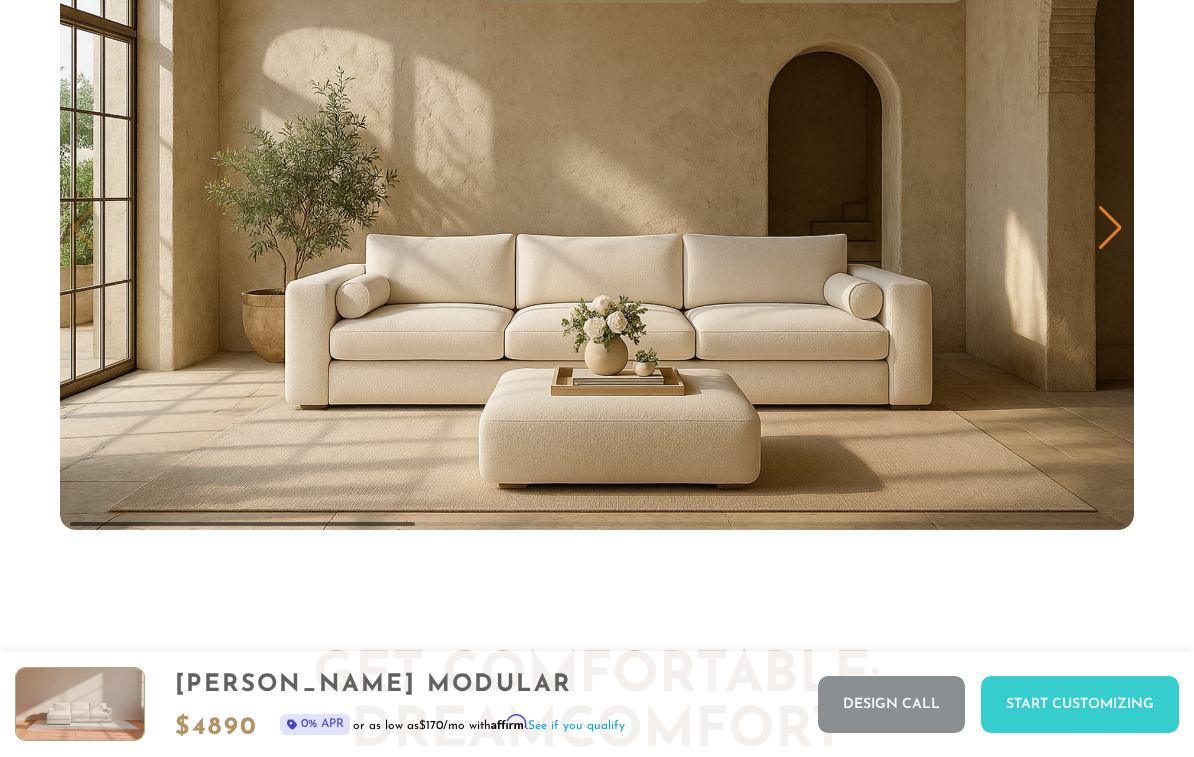 click at bounding box center [597, 228] 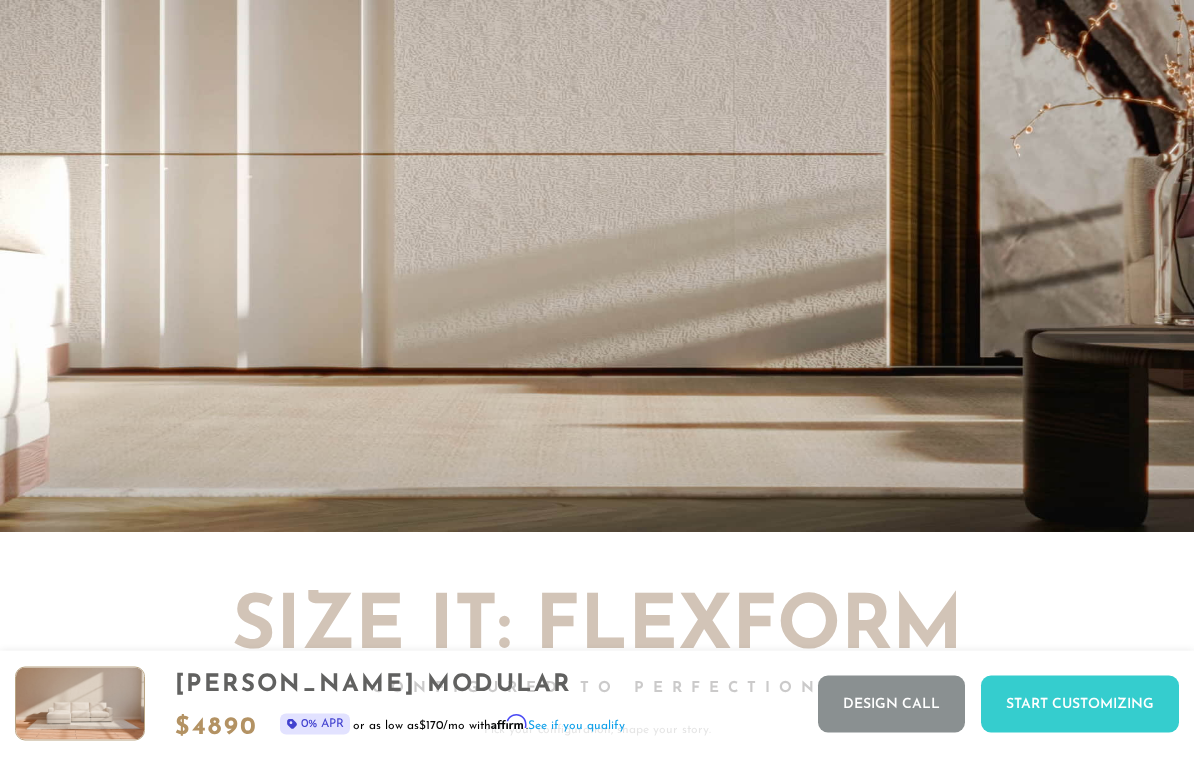 scroll, scrollTop: 3591, scrollLeft: 0, axis: vertical 